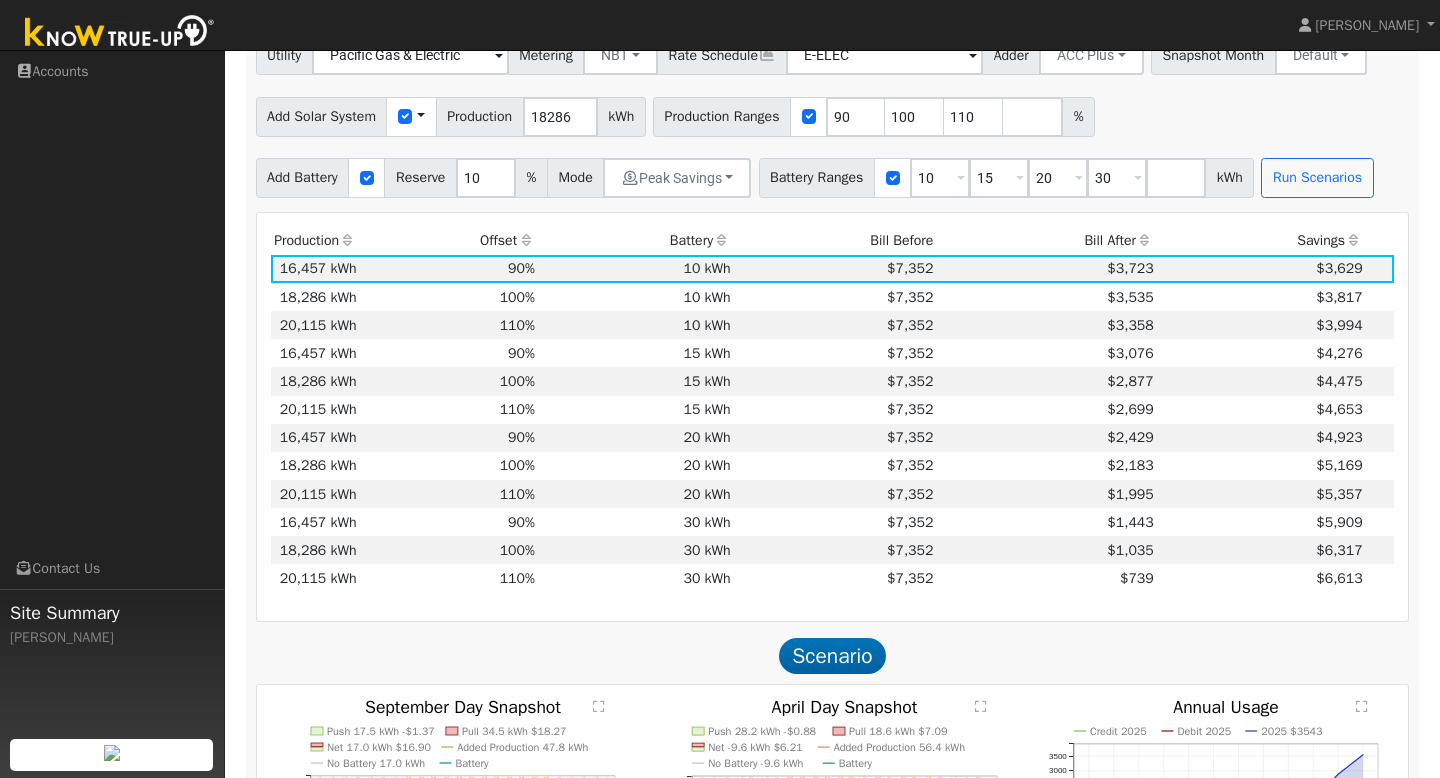 scroll, scrollTop: 749, scrollLeft: 0, axis: vertical 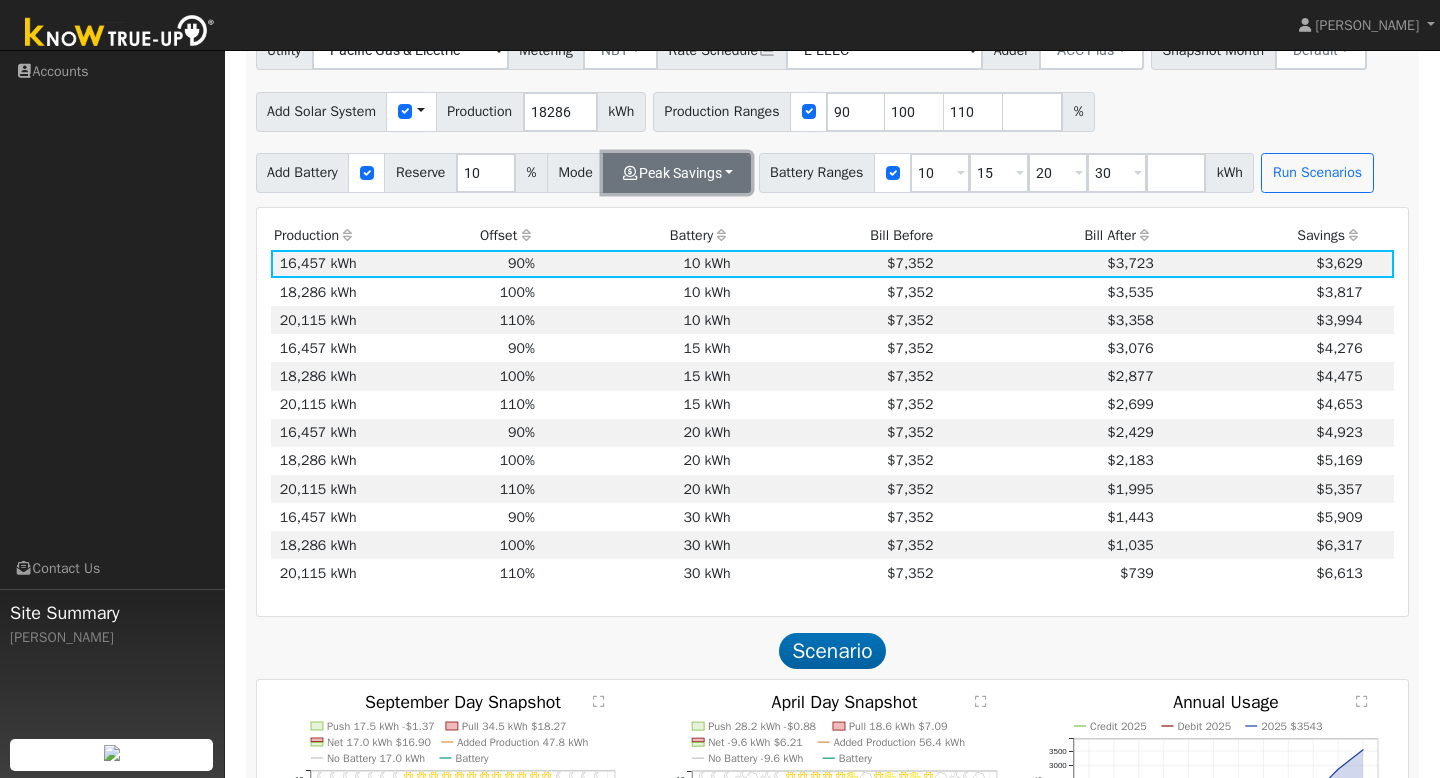 click on "Peak Savings" at bounding box center (677, 173) 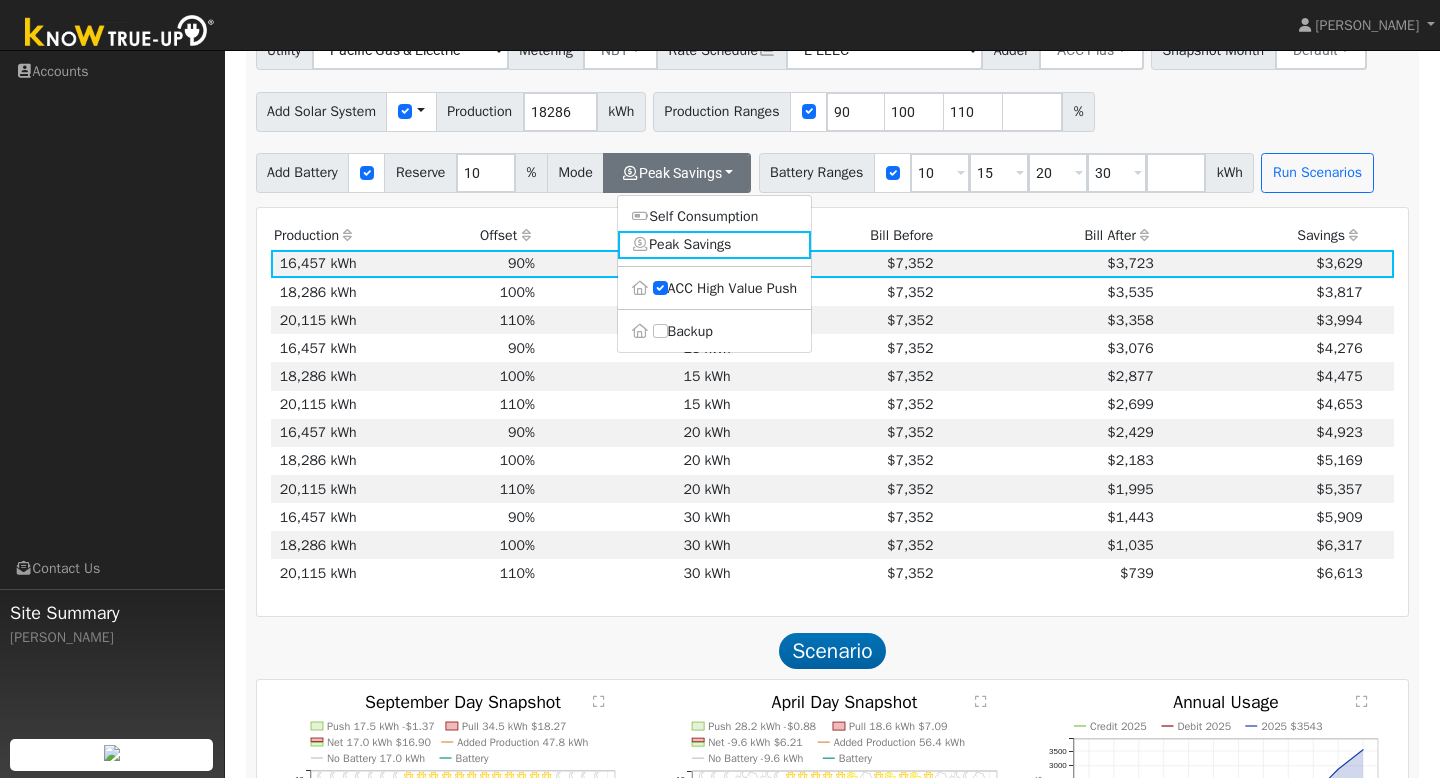 click on "Production Offset  Battery  Reserve   Mode   ACC Push   Incentive   Bill Before   Bill After  Savings   Cost   Payoff   Rank  16,457 kWh  90%  10 kWh  10% $7,352 $3,723 $3,629 9 18,286 kWh  100%  10 kWh  10% $7,352 $3,535 $3,817 11 20,115 kWh  110%  10 kWh  10% $7,352 $3,358 $3,994 12 16,457 kWh  90%  15 kWh  10% $7,352 $3,076 $4,276 6 18,286 kWh  100%  15 kWh  10% $7,352 $2,877 $4,475 8 20,115 kWh  110%  15 kWh  10% $7,352 $2,699 $4,653 10 16,457 kWh  90%  20 kWh  10% $7,352 $2,429 $4,923 1 18,286 kWh  100%  20 kWh  10% $7,352 $2,183 $5,169 5 20,115 kWh  110%  20 kWh  10% $7,352 $1,995 $5,357 7 16,457 kWh  90%  30 kWh  10% $7,352 $1,443 $5,909 3 18,286 kWh  100%  30 kWh  10% $7,352 $1,035 $6,317 2 20,115 kWh  110%  30 kWh  10% $7,352 $739 $6,613 4 Show All Scenarios" at bounding box center [833, 412] 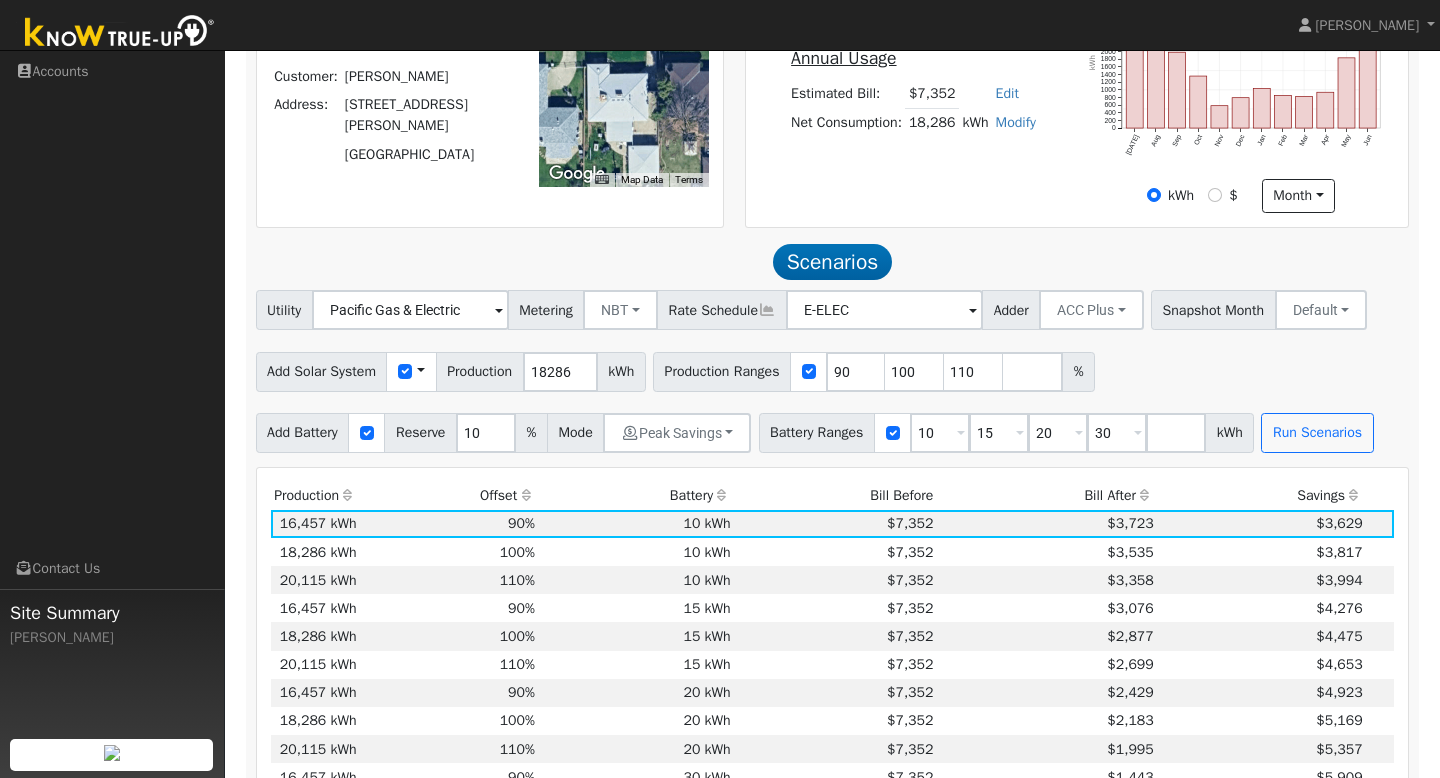 scroll, scrollTop: 494, scrollLeft: 0, axis: vertical 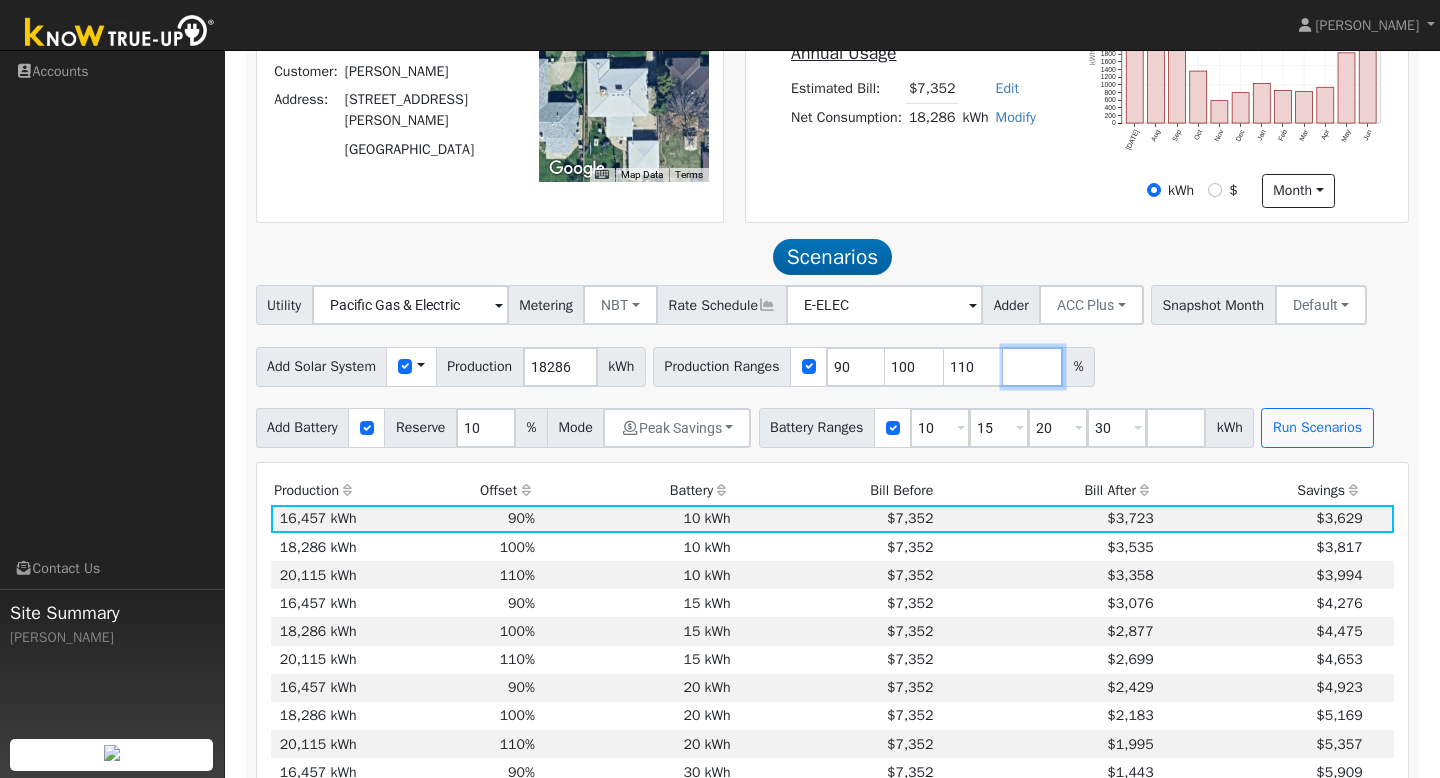 click at bounding box center (1033, 367) 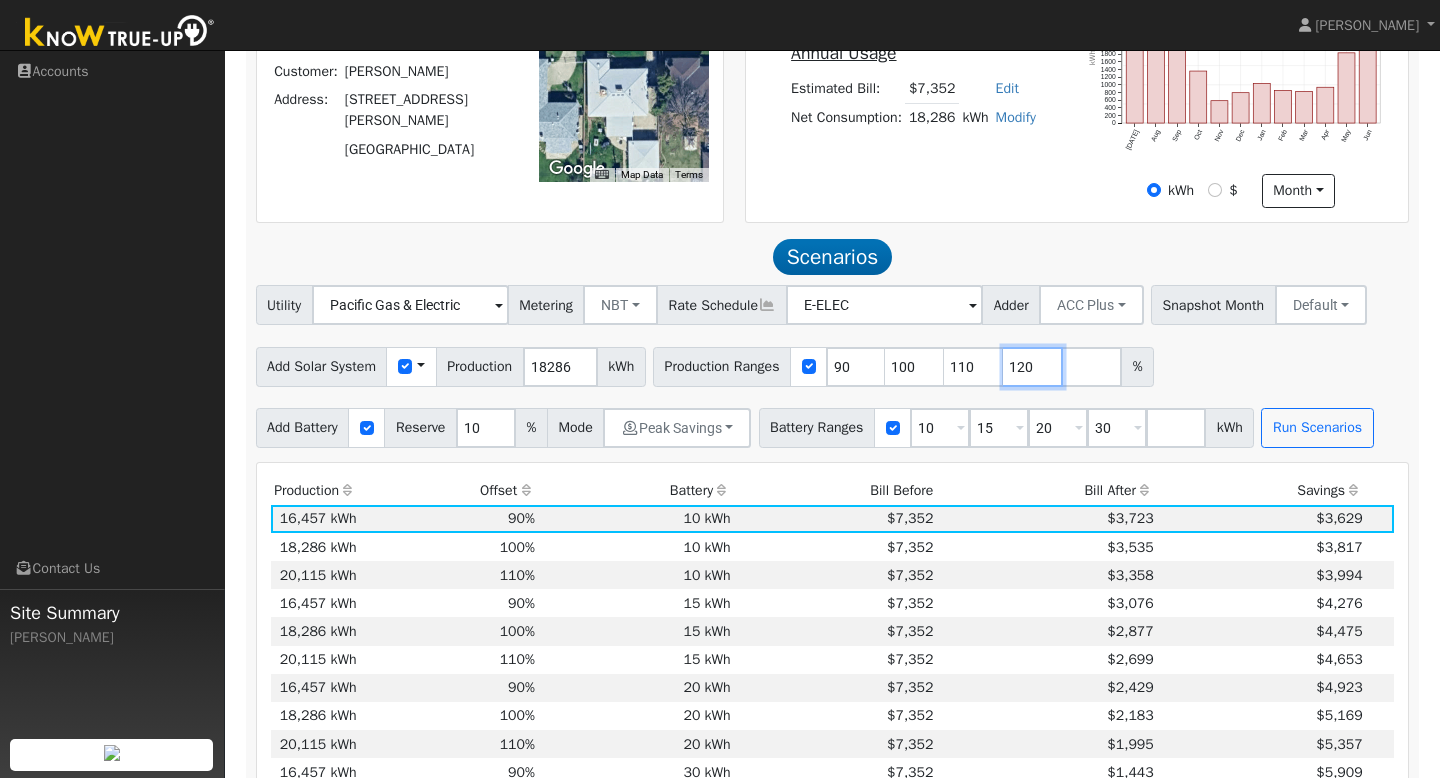 type on "120" 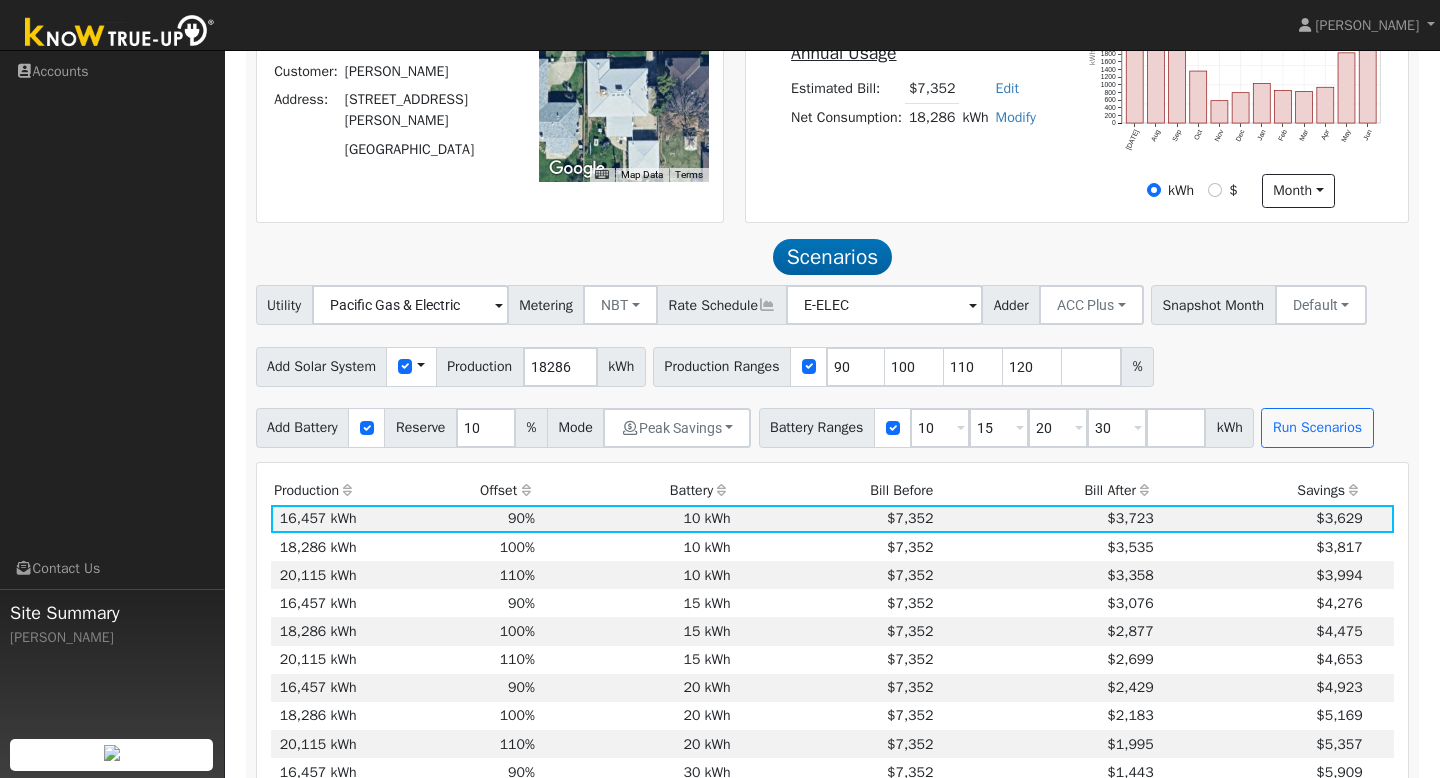 click on "Add Solar System Use CSV Data Production 18286 kWh Production Ranges 90 100 110 120 %" at bounding box center [832, 362] 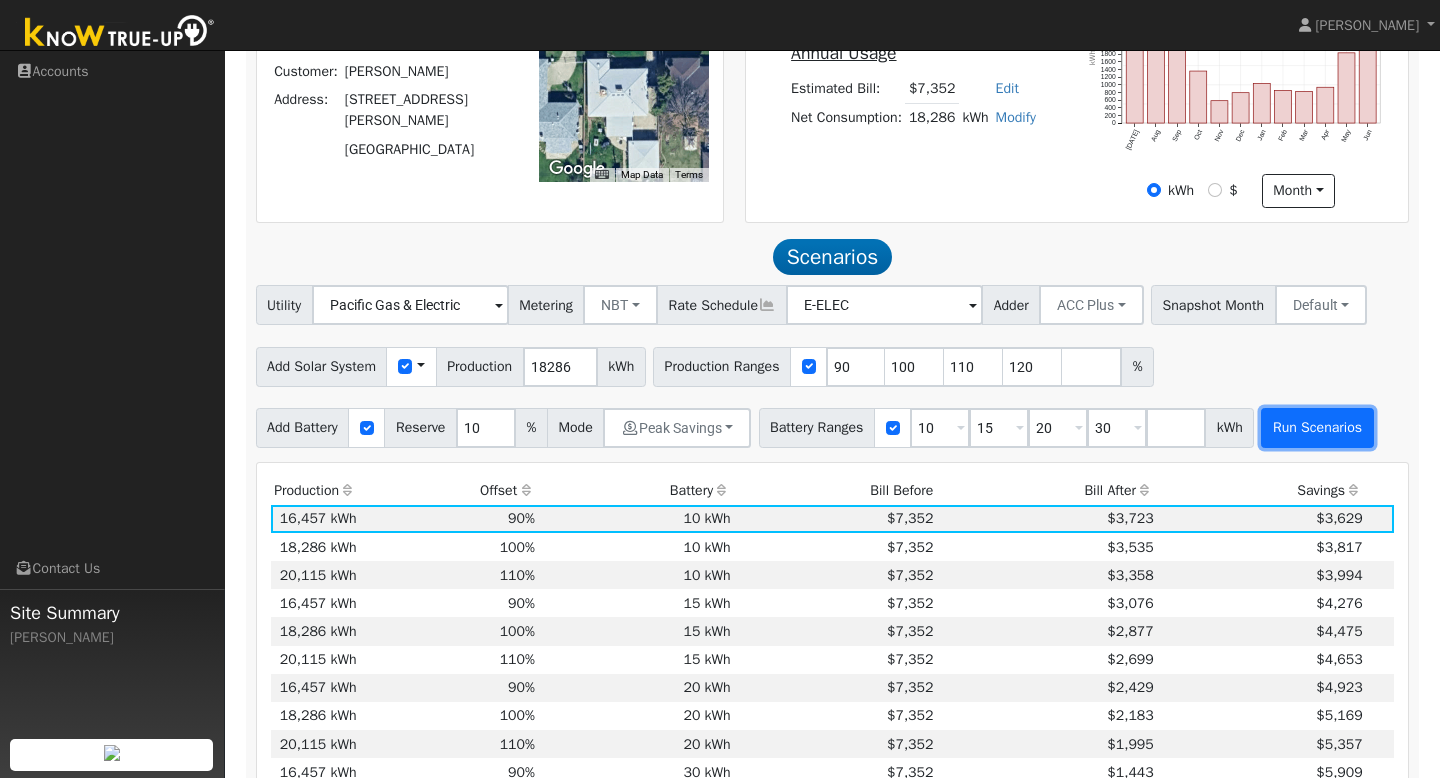click on "Run Scenarios" at bounding box center [1317, 428] 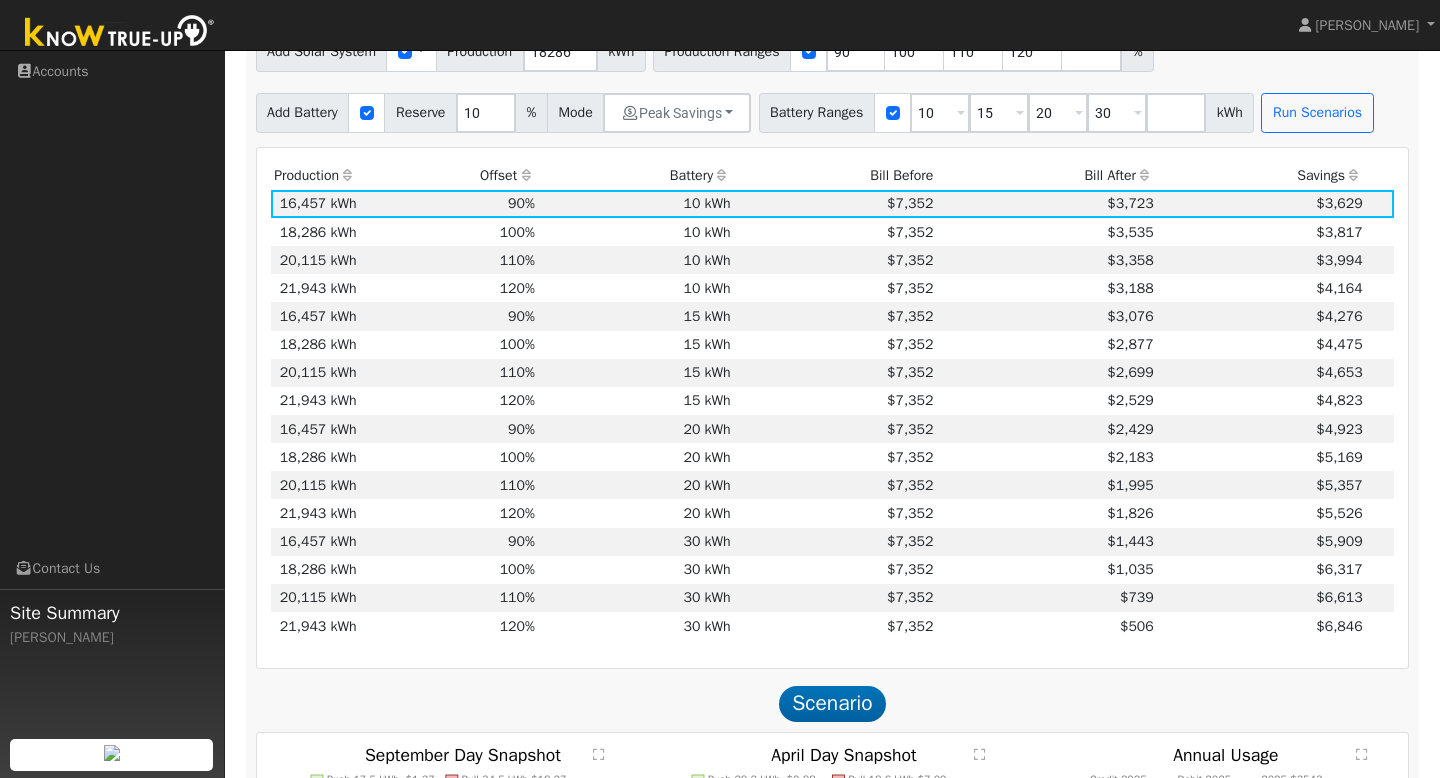 scroll, scrollTop: 821, scrollLeft: 0, axis: vertical 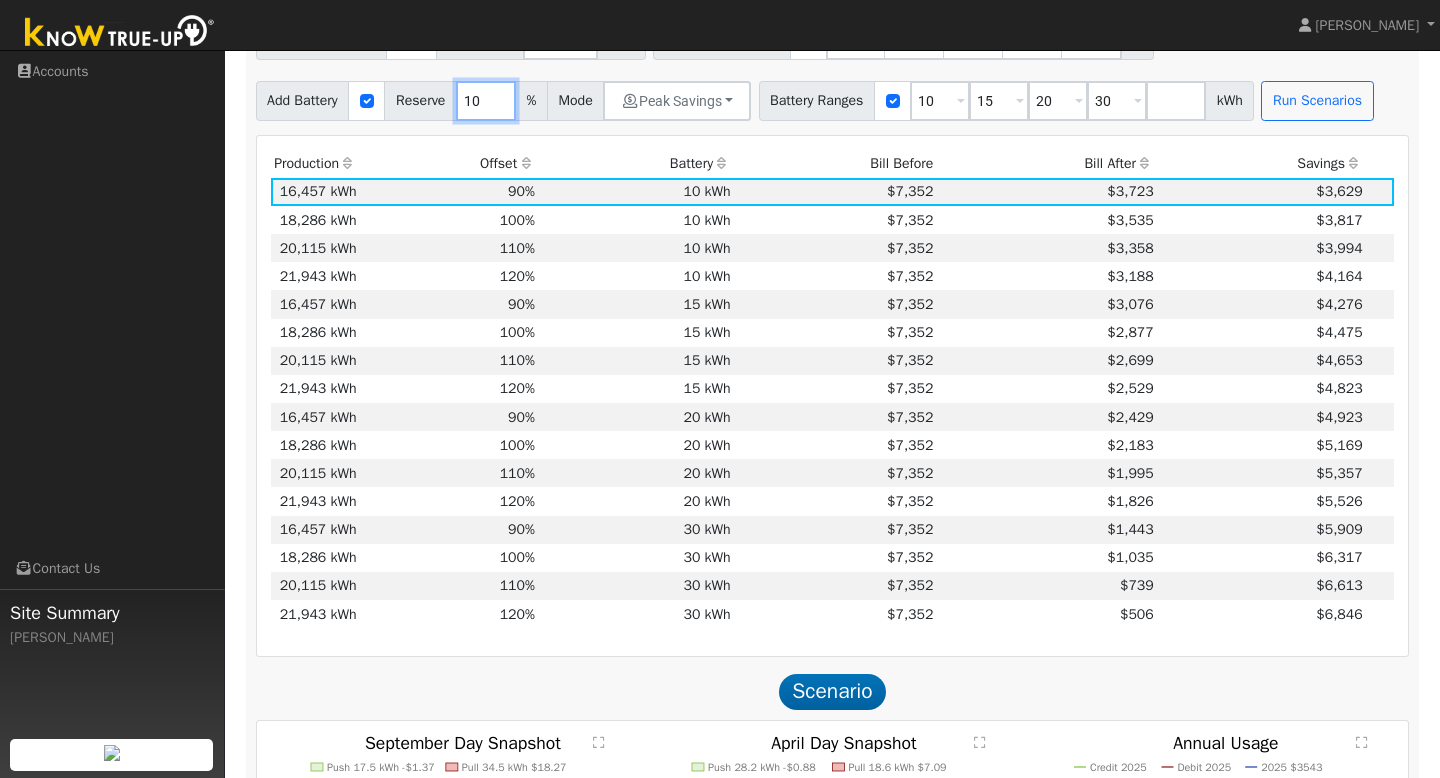 click on "10" at bounding box center [486, 101] 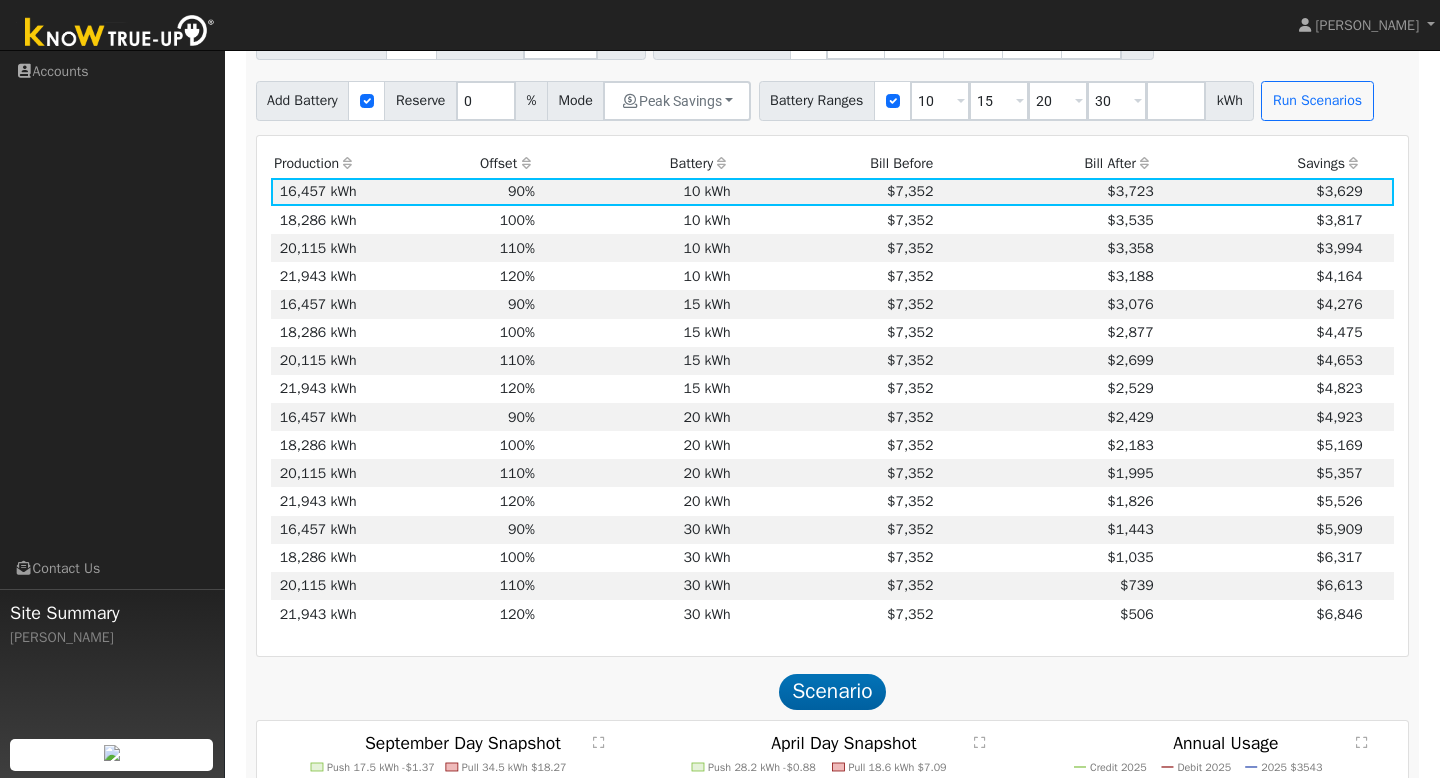 click on "Production Offset  Battery  Reserve   Mode   ACC Push   Incentive   Bill Before   Bill After  Savings   Cost   Payoff   Rank  16,457 kWh  90%  10 kWh  10% $7,352 $3,723 $3,629 11 18,286 kWh  100%  10 kWh  10% $7,352 $3,535 $3,817 13 20,115 kWh  110%  10 kWh  10% $7,352 $3,358 $3,994 15 21,943 kWh  120%  10 kWh  10% $7,352 $3,188 $4,164 16 16,457 kWh  90%  15 kWh  10% $7,352 $3,076 $4,276 7 18,286 kWh  100%  15 kWh  10% $7,352 $2,877 $4,475 9 20,115 kWh  110%  15 kWh  10% $7,352 $2,699 $4,653 12 21,943 kWh  120%  15 kWh  10% $7,352 $2,529 $4,823 14 16,457 kWh  90%  20 kWh  10% $7,352 $2,429 $4,923 1 18,286 kWh  100%  20 kWh  10% $7,352 $2,183 $5,169 6 20,115 kWh  110%  20 kWh  10% $7,352 $1,995 $5,357 8 21,943 kWh  120%  20 kWh  10% $7,352 $1,826 $5,526 10 16,457 kWh  90%  30 kWh  10% $7,352 $1,443 $5,909 3 18,286 kWh  100%  30 kWh  10% $7,352 $1,035 $6,317 2 20,115 kWh  110%  30 kWh  10% $7,352 $739 $6,613 4 21,943 kWh  120%  30 kWh  10% $7,352 $506 $6,846 5 Show All Scenarios" at bounding box center [833, 396] 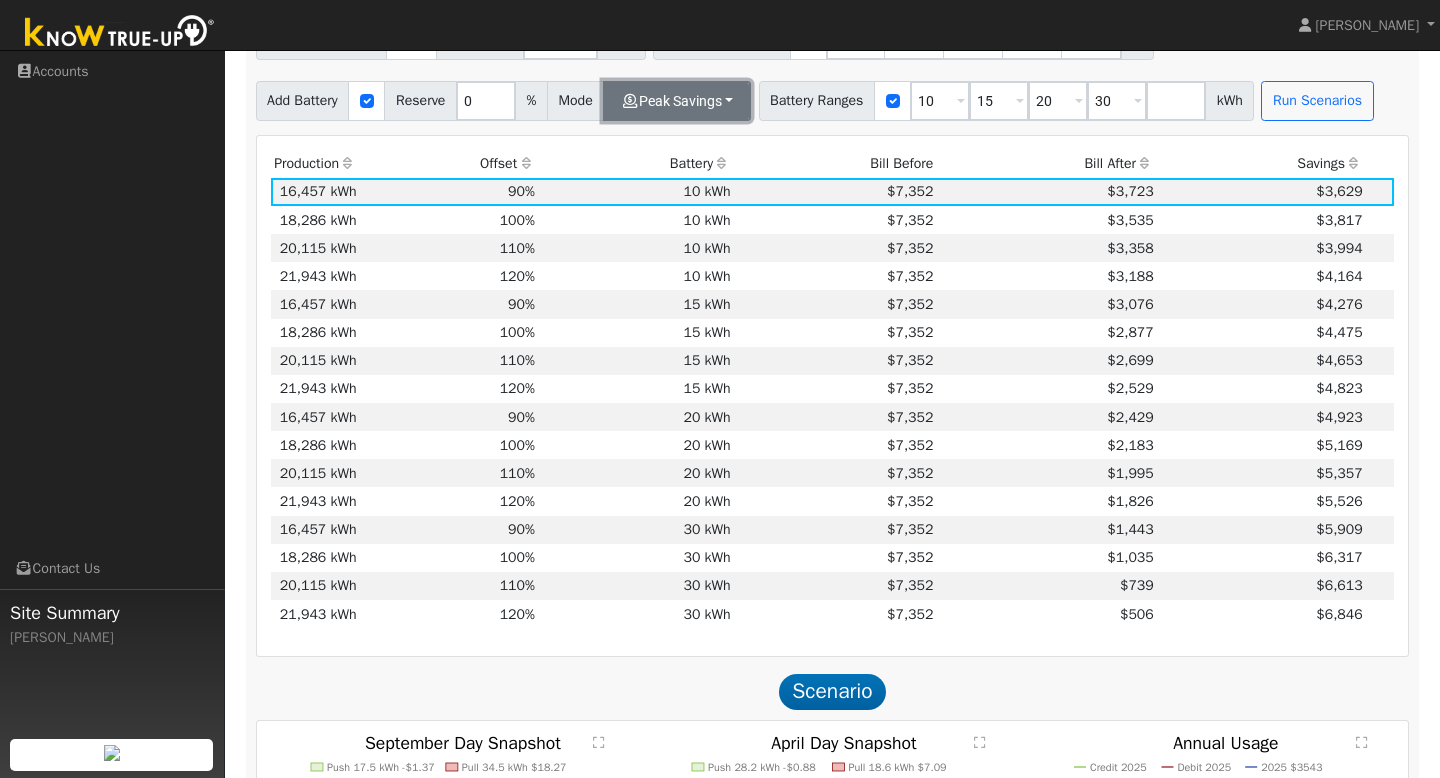 click on "Peak Savings" at bounding box center (677, 101) 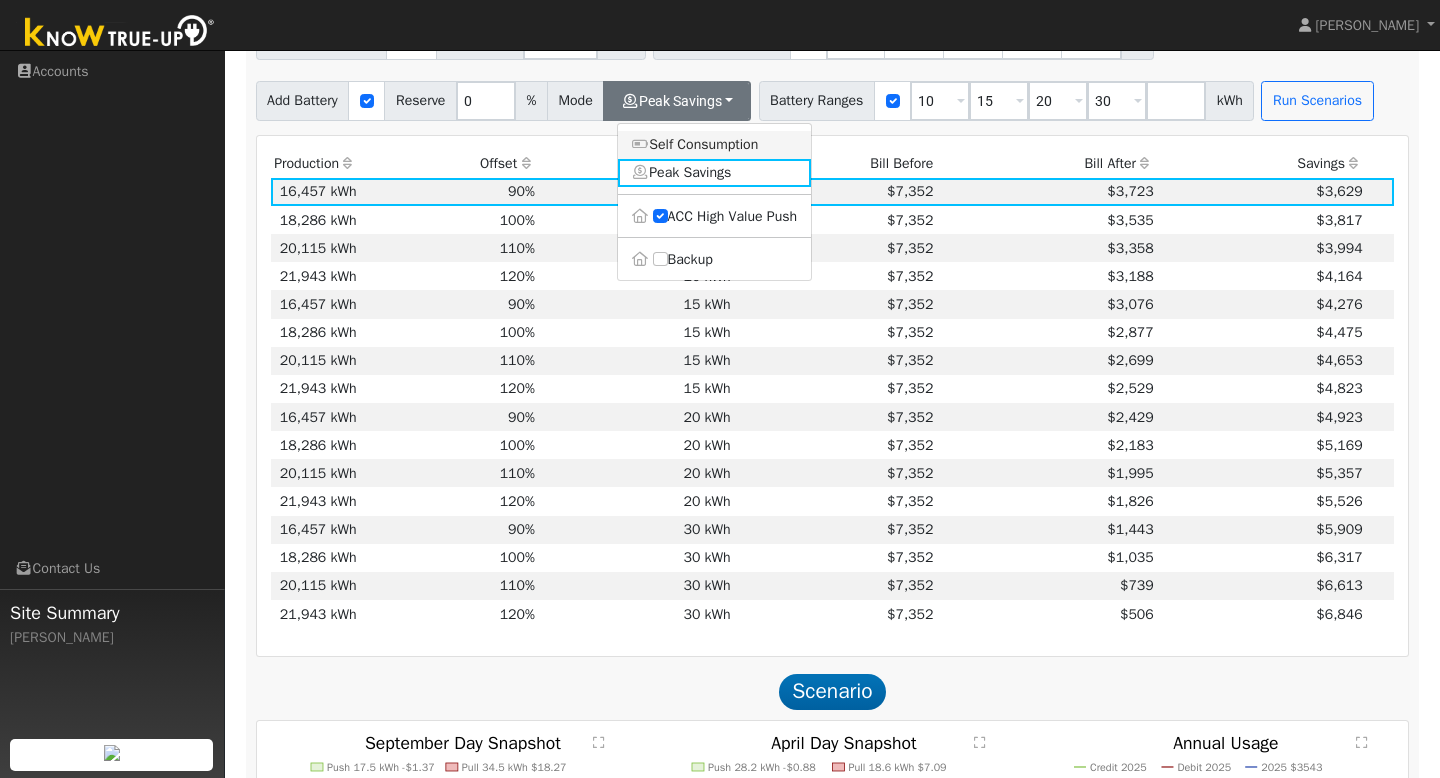 click on "Self Consumption" at bounding box center [715, 145] 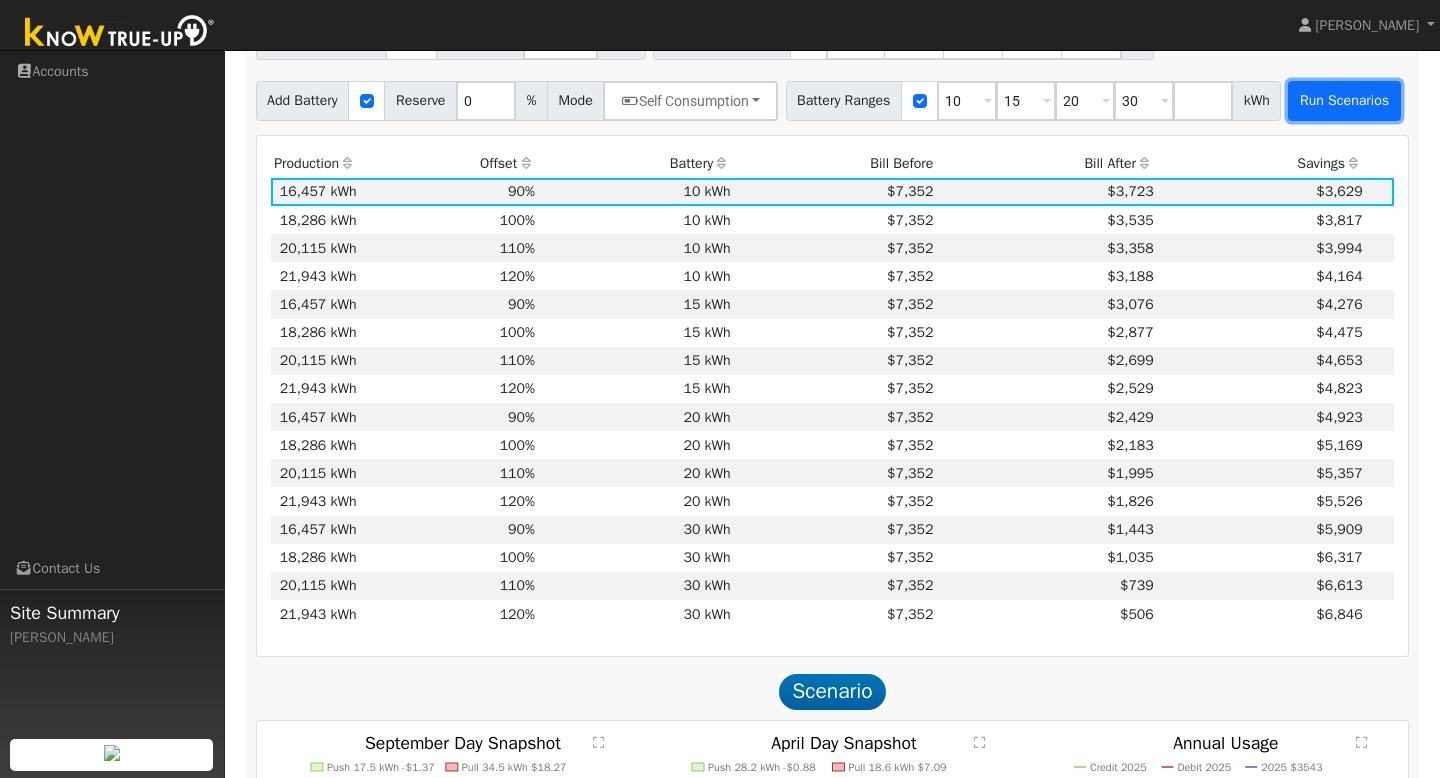 click on "Run Scenarios" at bounding box center [1344, 101] 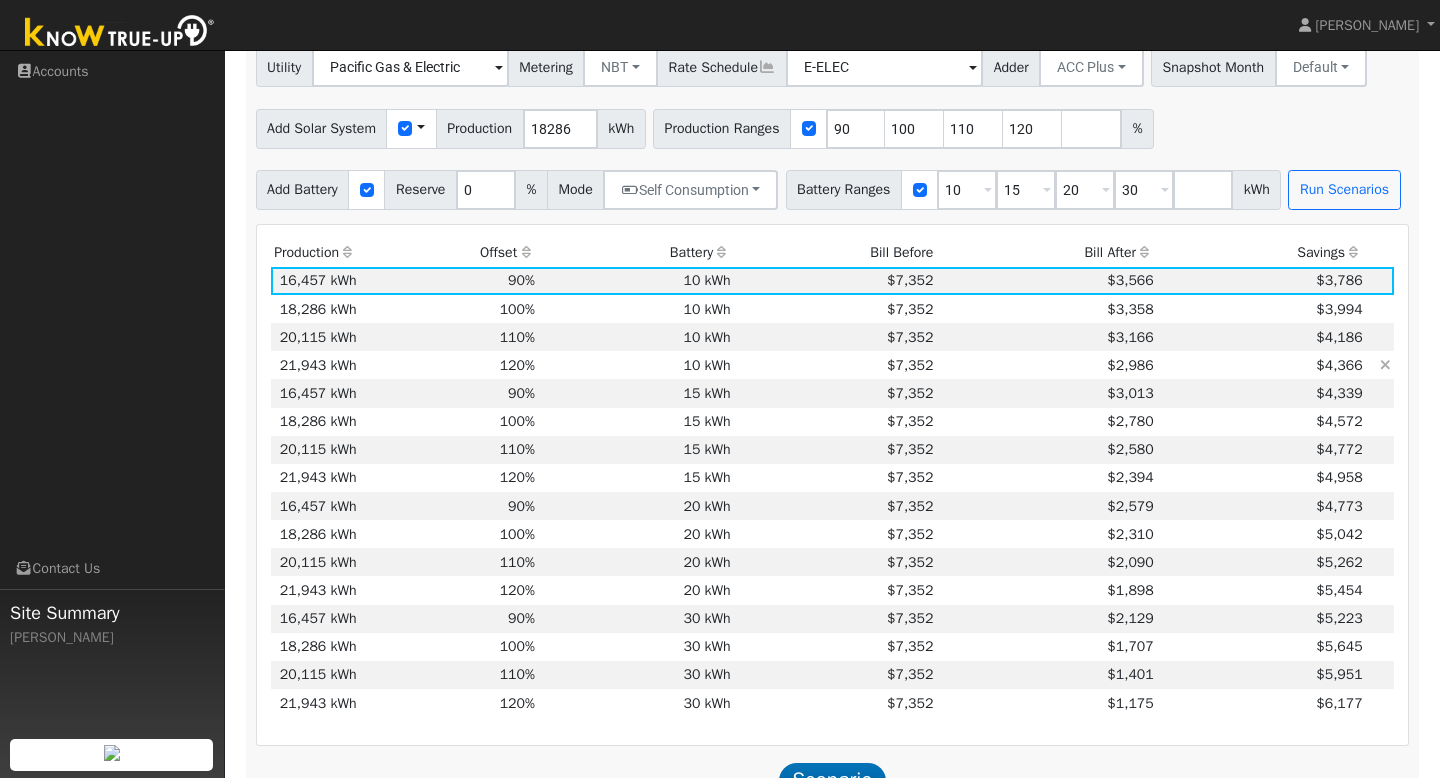 scroll, scrollTop: 728, scrollLeft: 0, axis: vertical 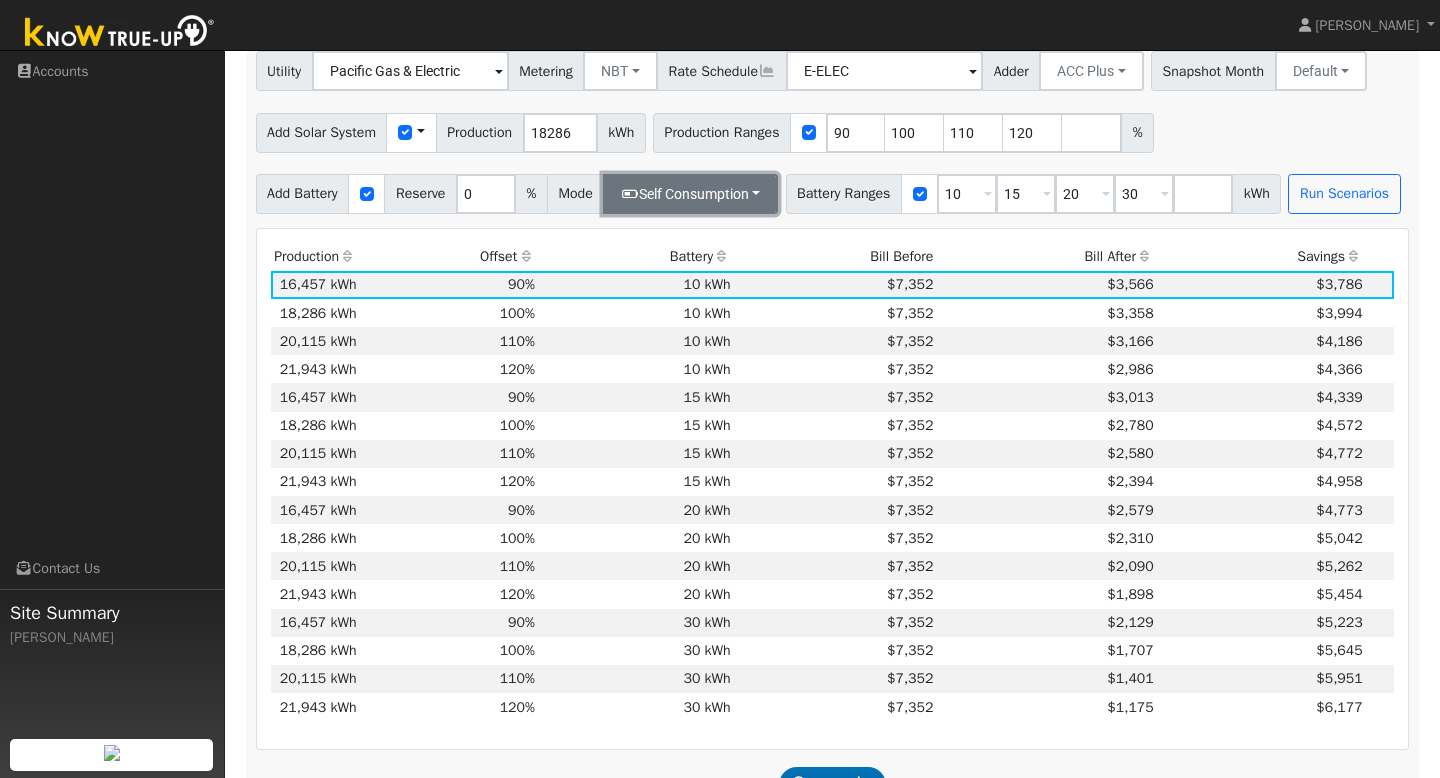 click on "Self Consumption" at bounding box center [690, 194] 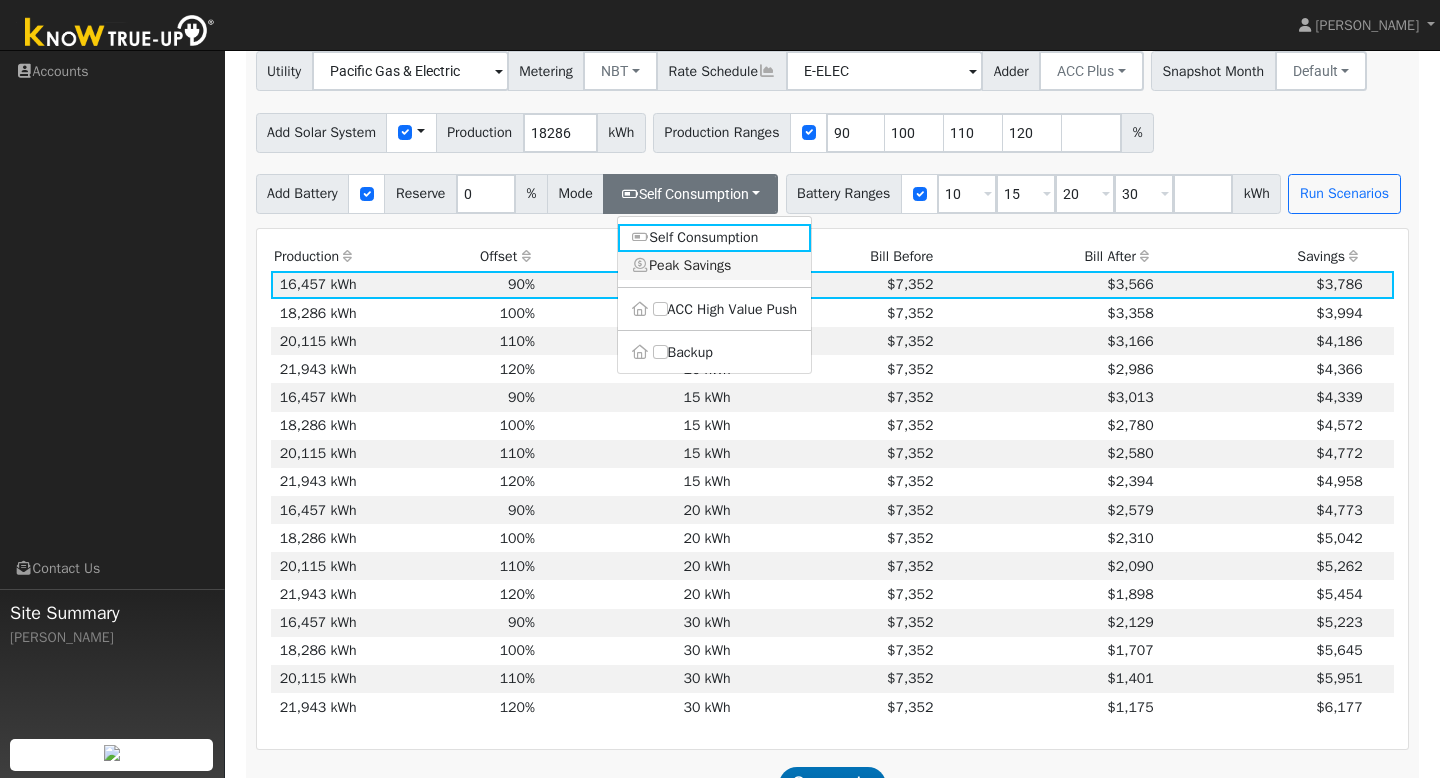 click on "Peak Savings" at bounding box center [715, 266] 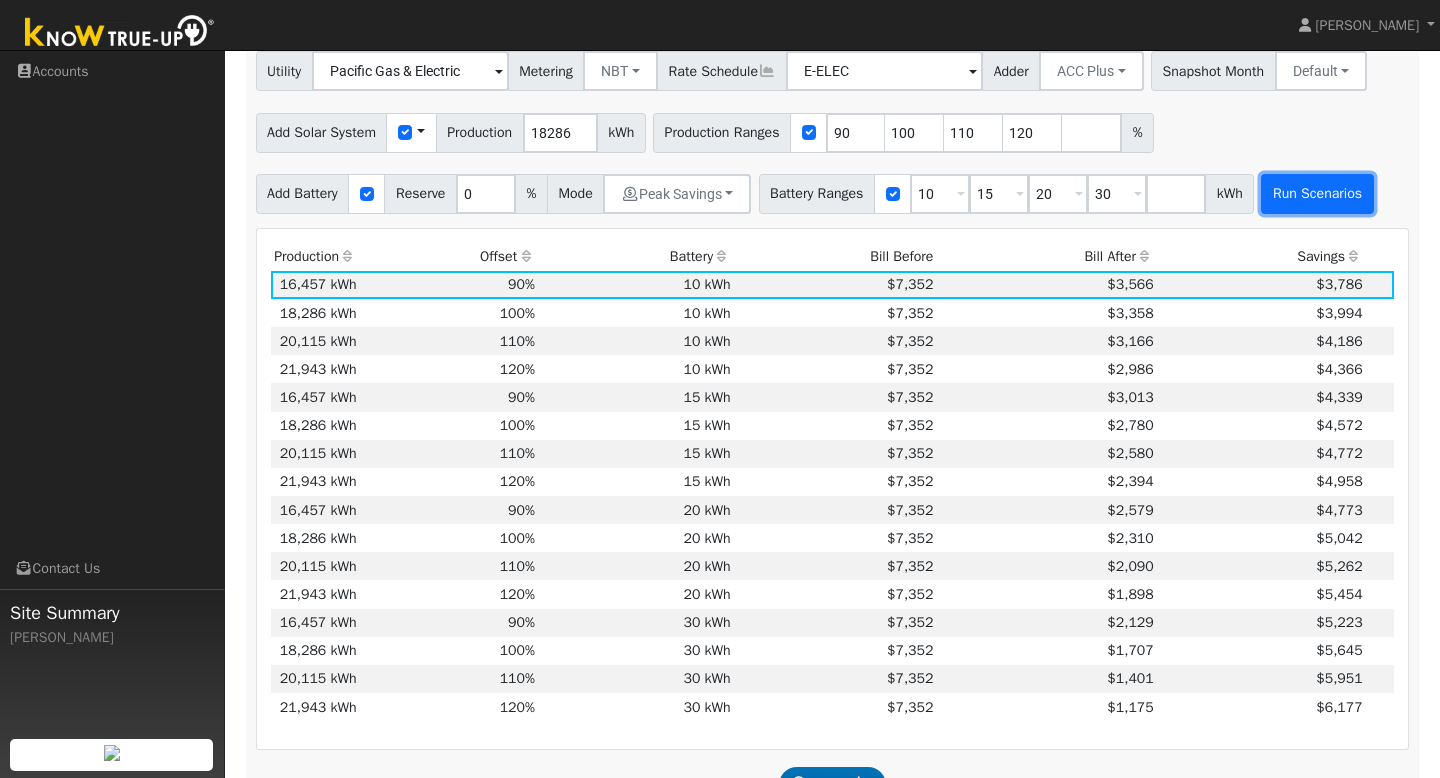 click on "Run Scenarios" at bounding box center (1317, 194) 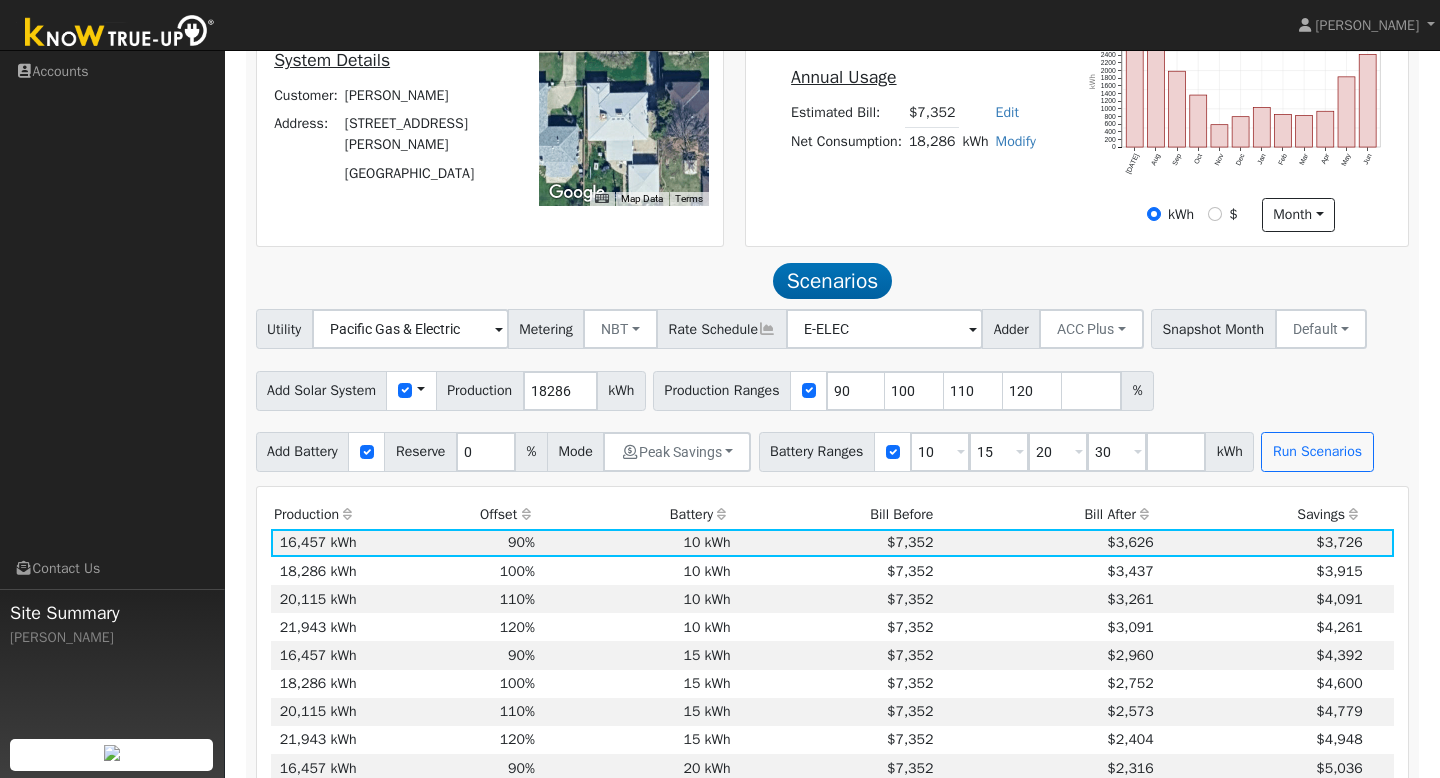 scroll, scrollTop: 465, scrollLeft: 0, axis: vertical 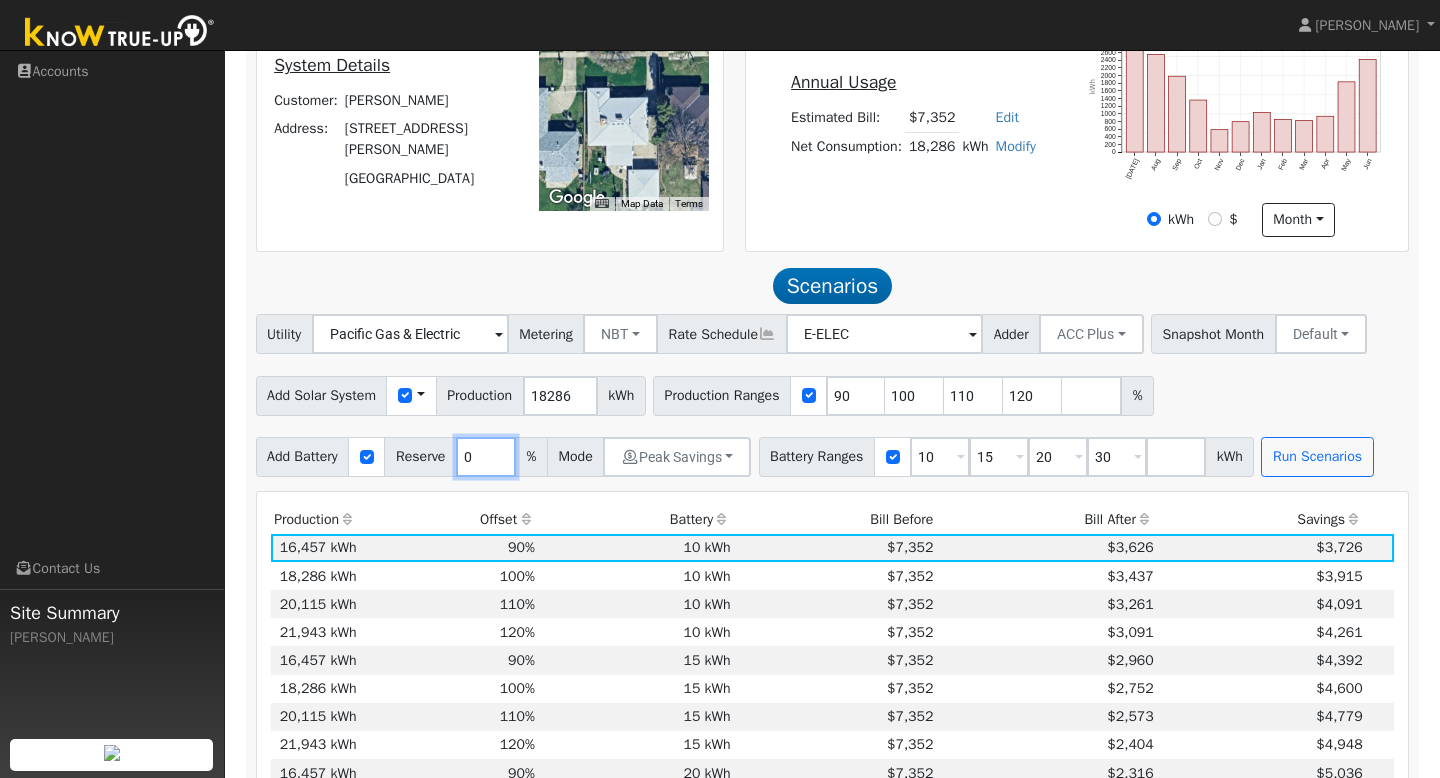 click on "0" at bounding box center [486, 457] 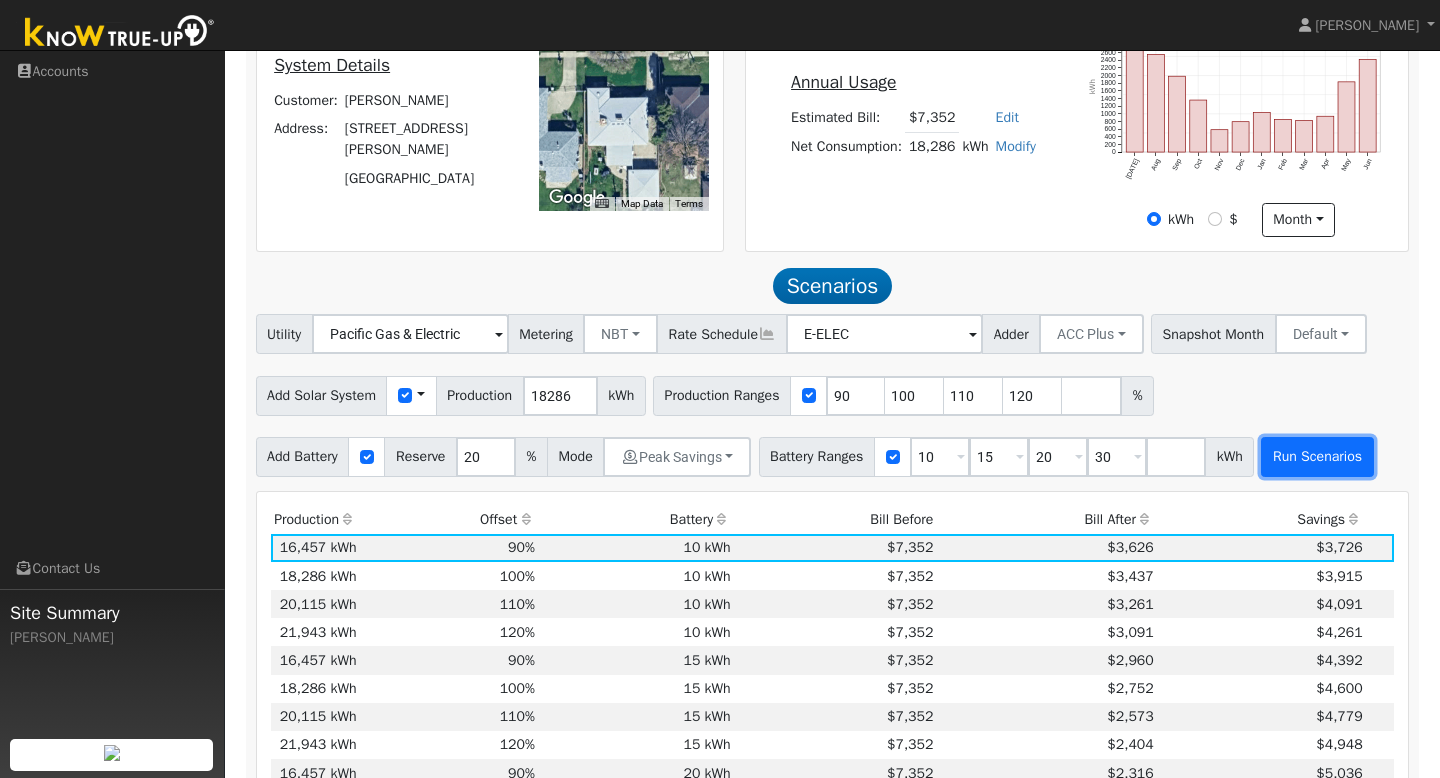 click on "Run Scenarios" at bounding box center [1317, 457] 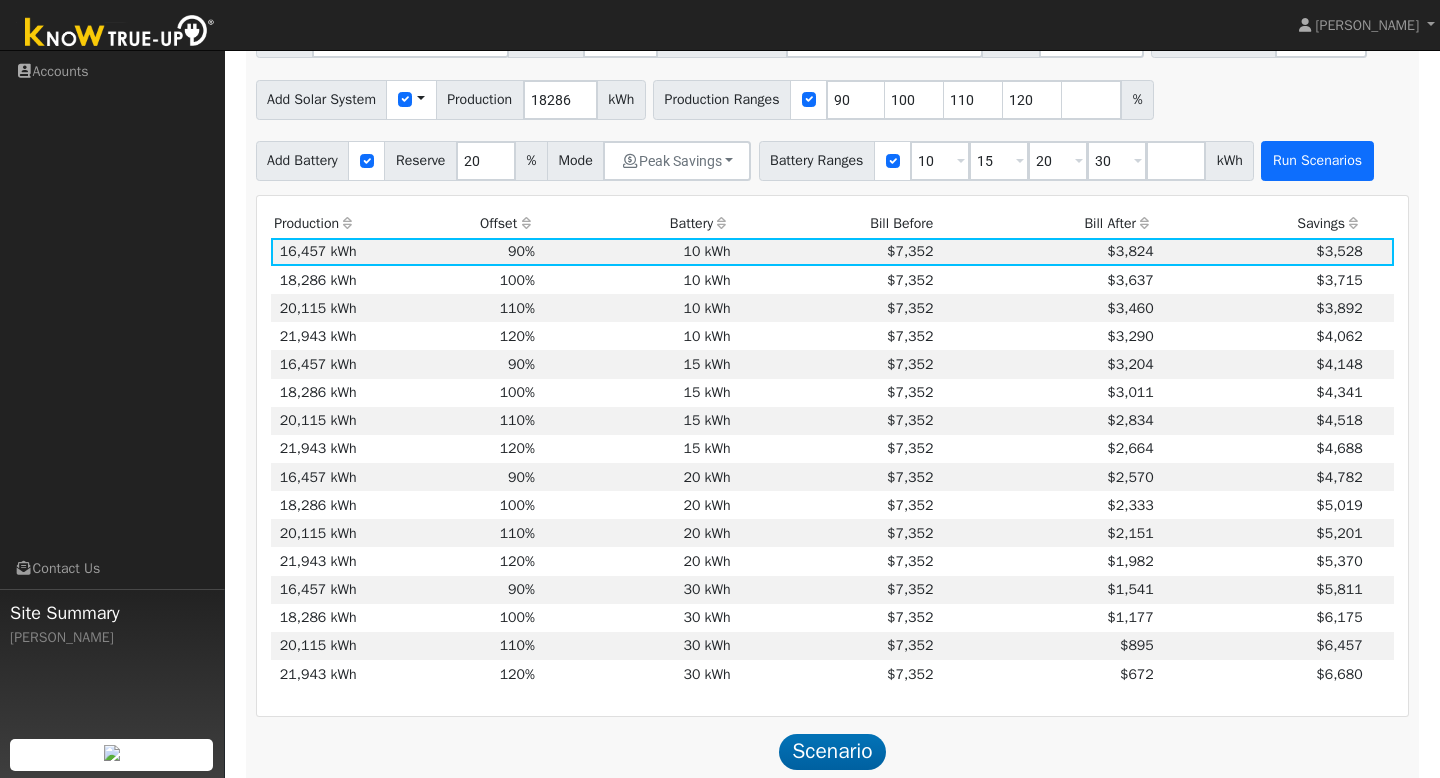 scroll, scrollTop: 768, scrollLeft: 0, axis: vertical 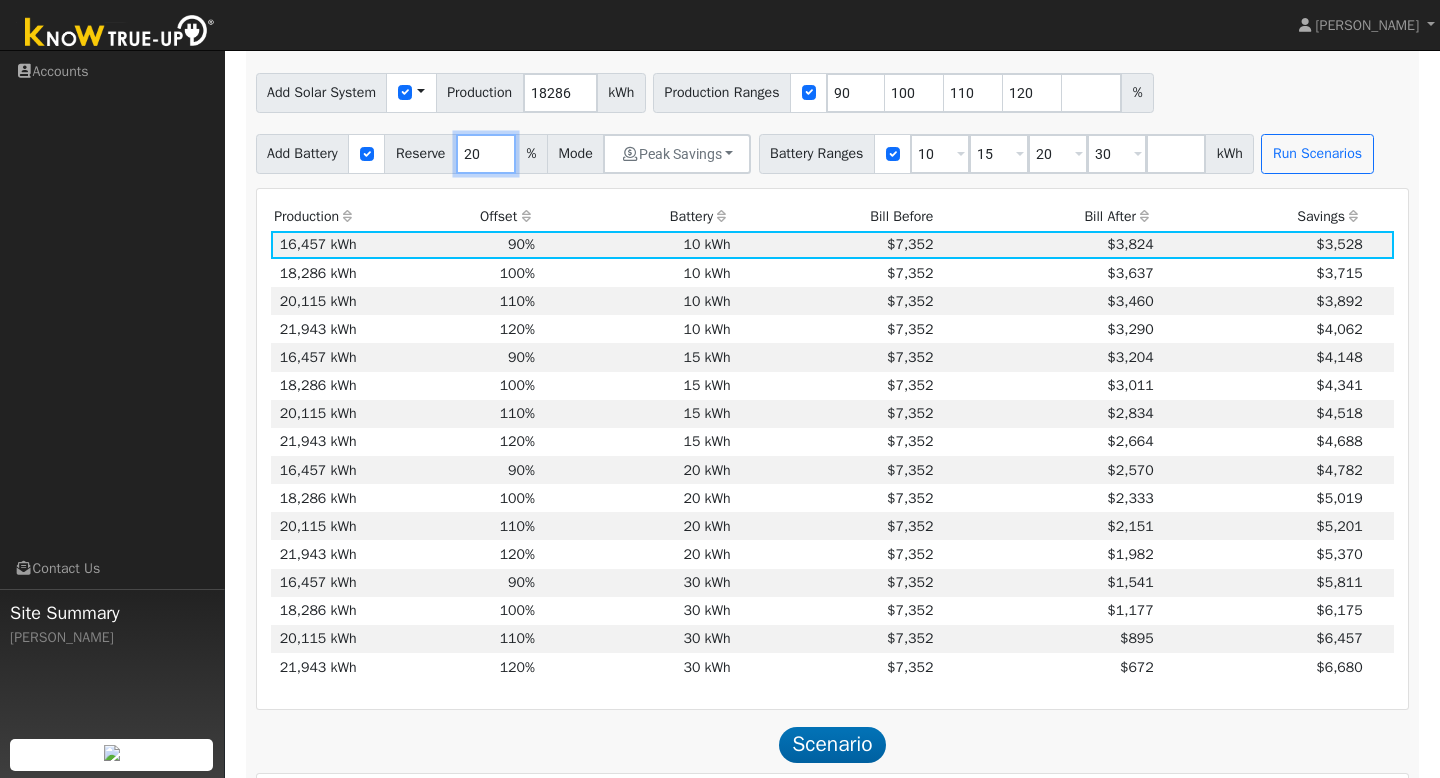 drag, startPoint x: 490, startPoint y: 161, endPoint x: 465, endPoint y: 156, distance: 25.495098 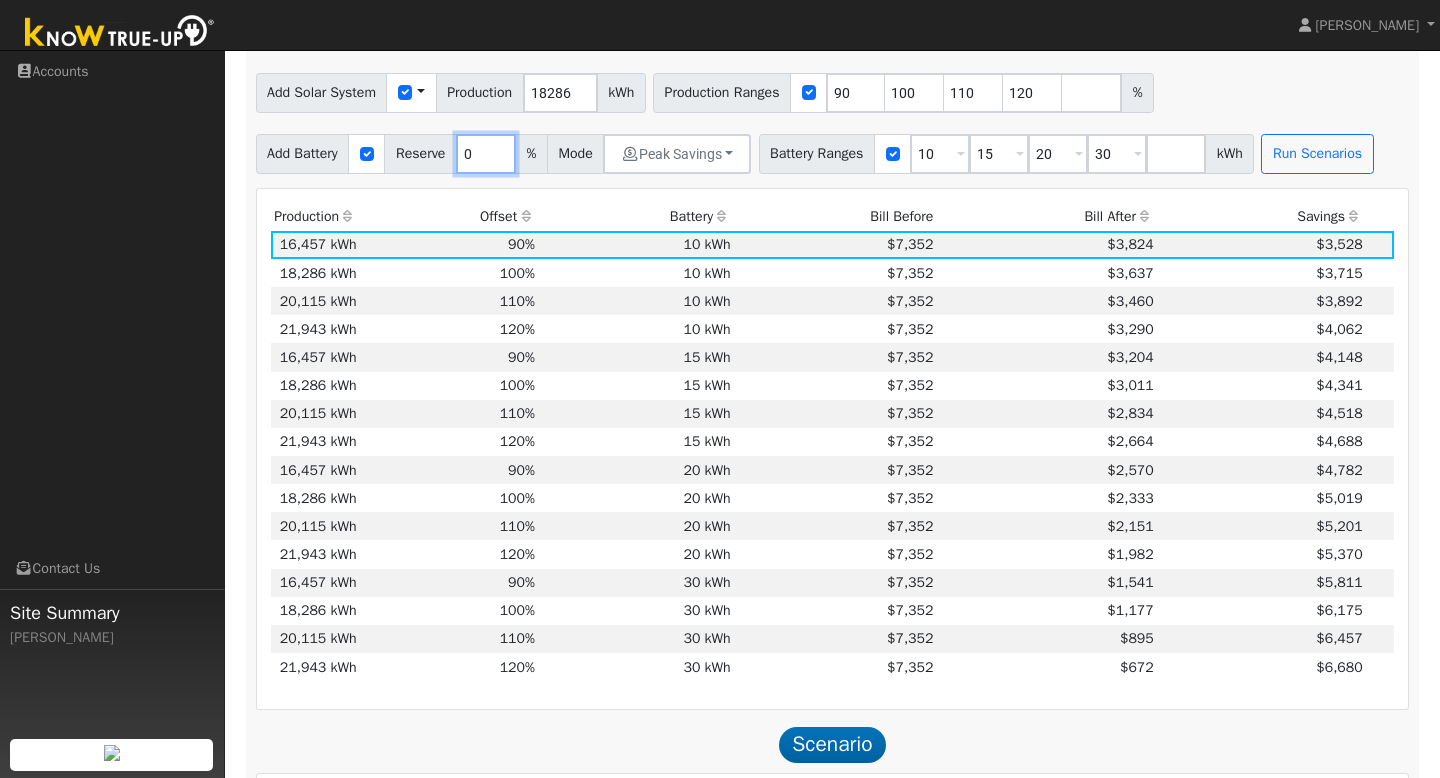 type on "0" 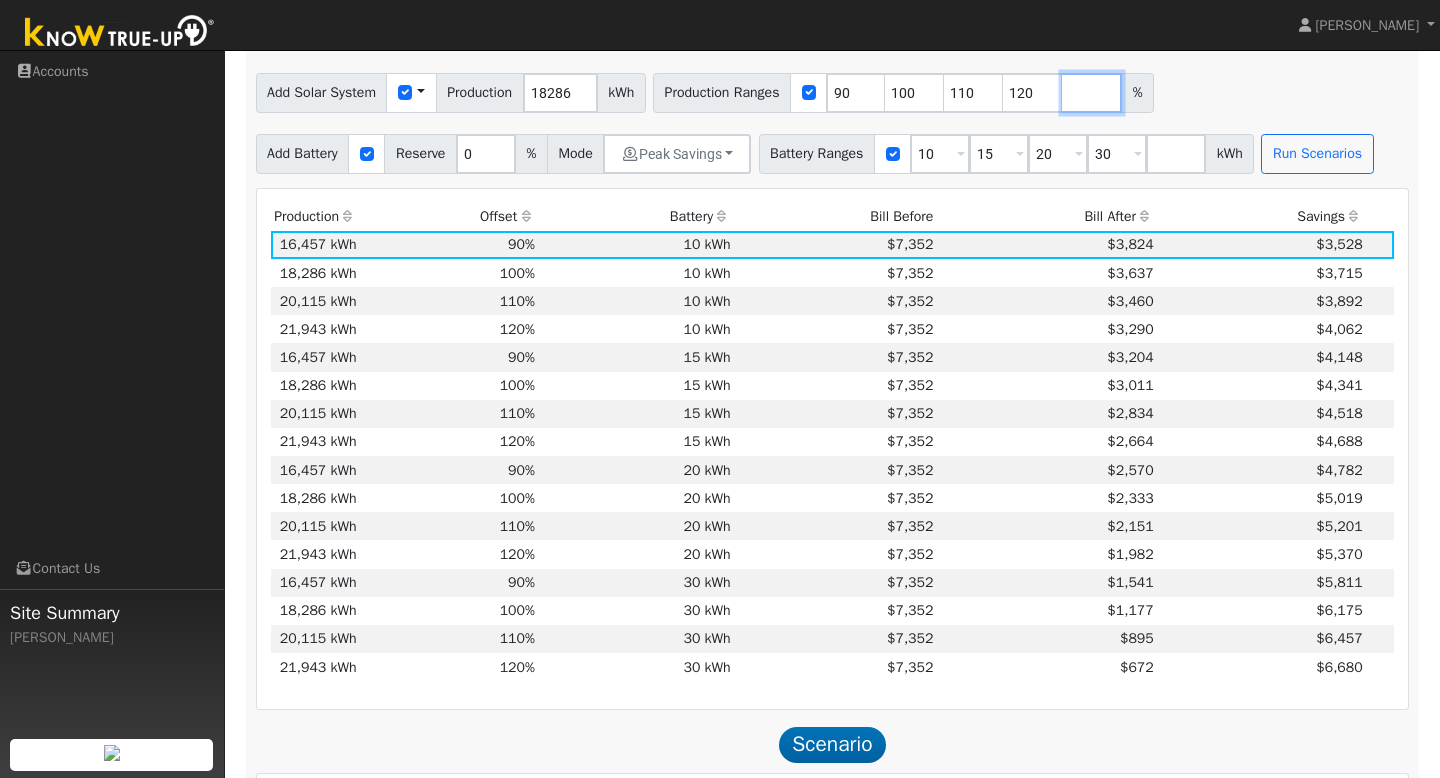 click at bounding box center (1092, 93) 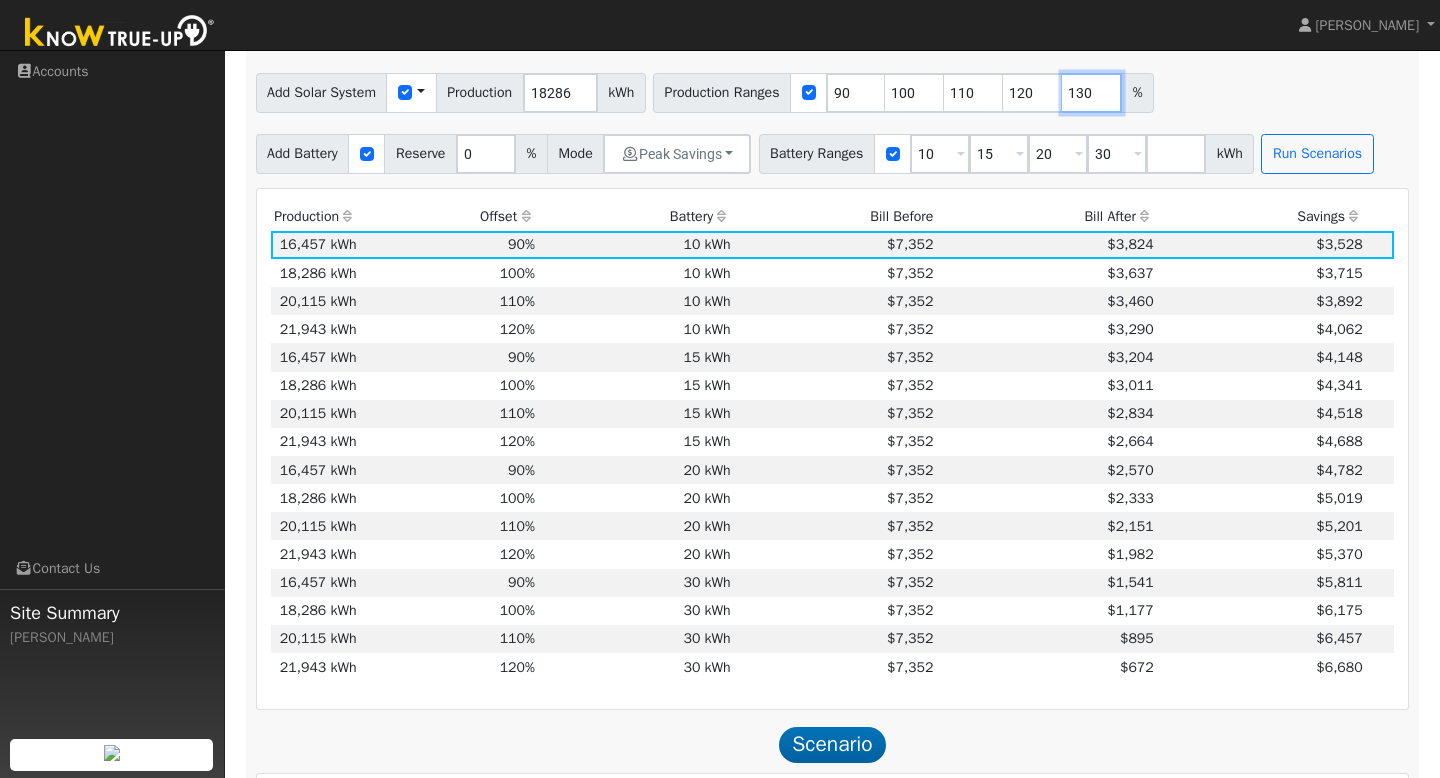 type on "130" 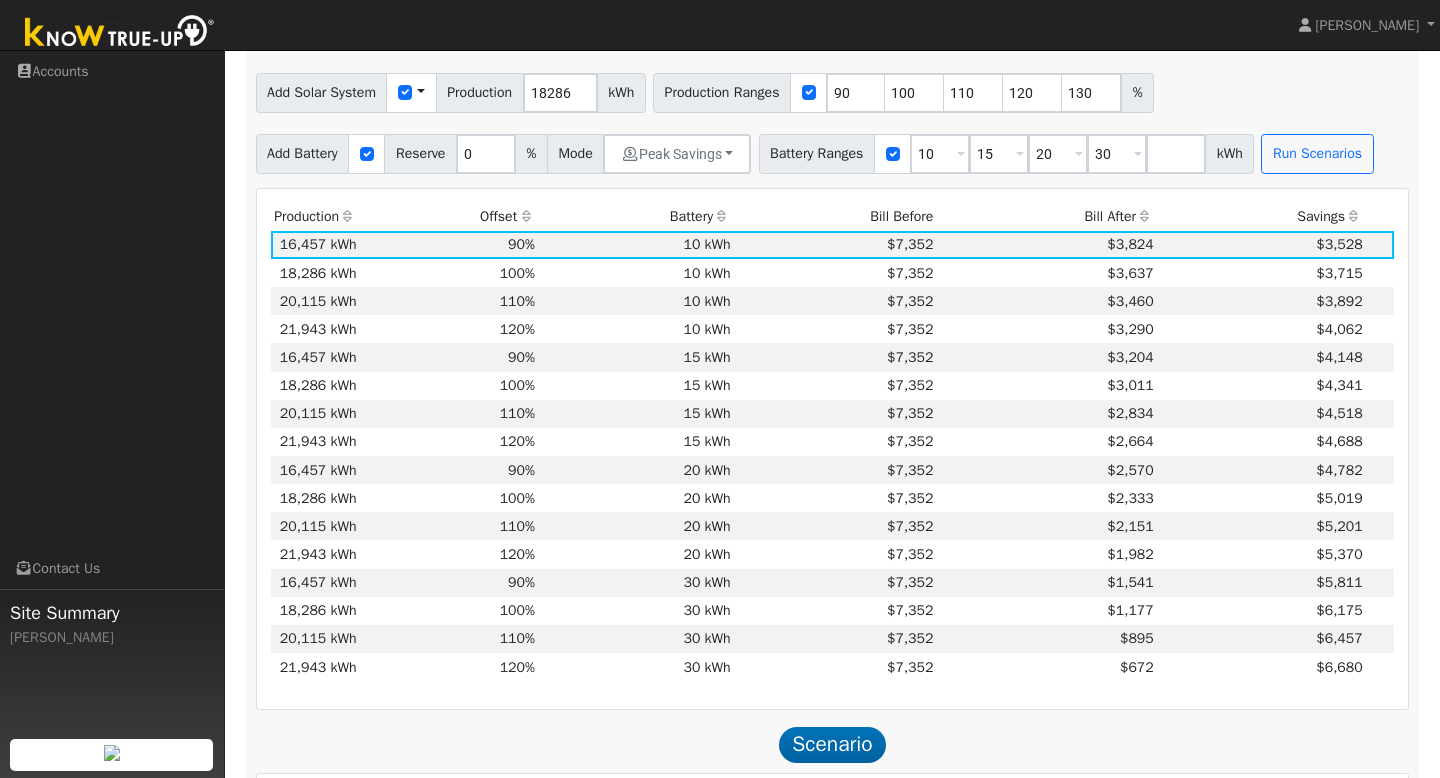 click on "Add Solar System Use CSV Data Production 18286 kWh Production Ranges 90 100 110 120 130 %" at bounding box center [832, 88] 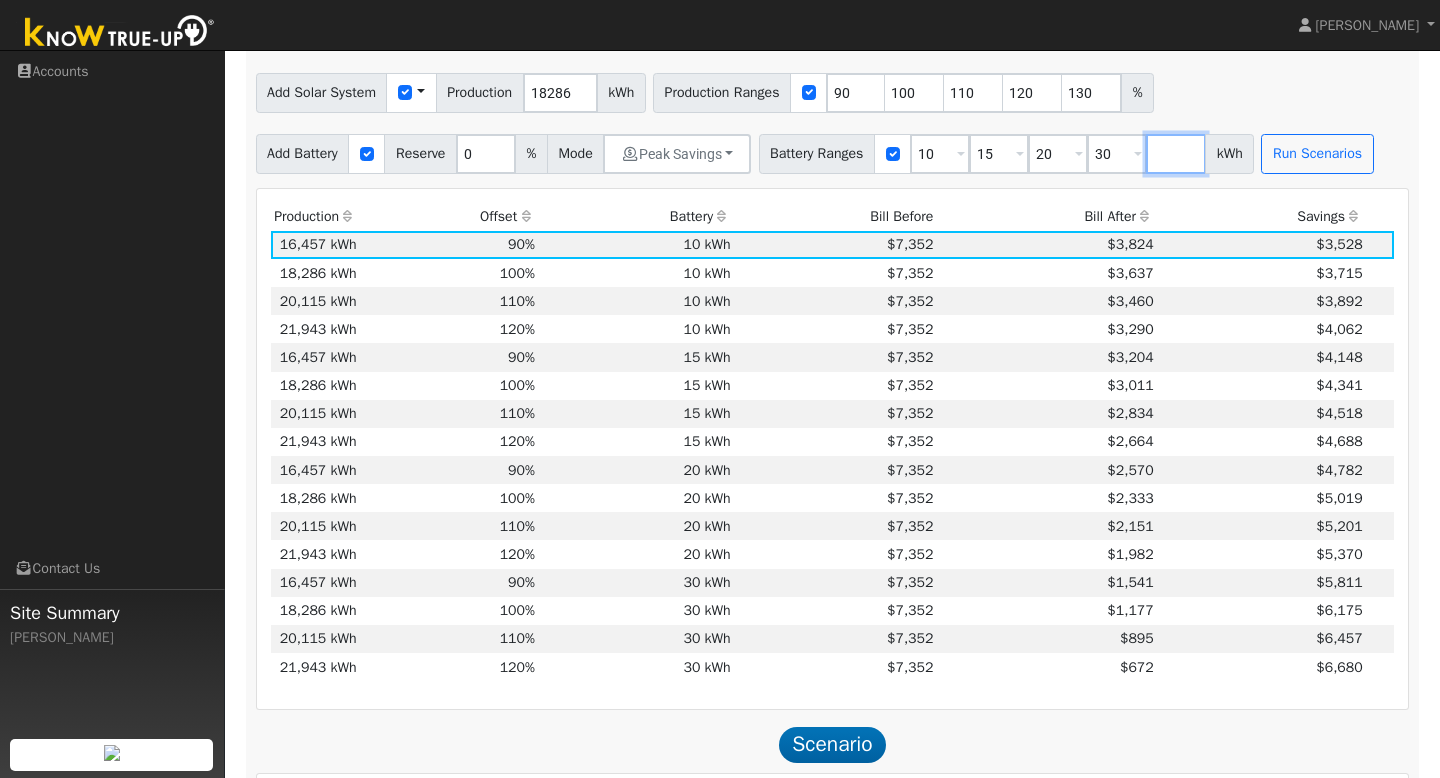 click at bounding box center [1176, 154] 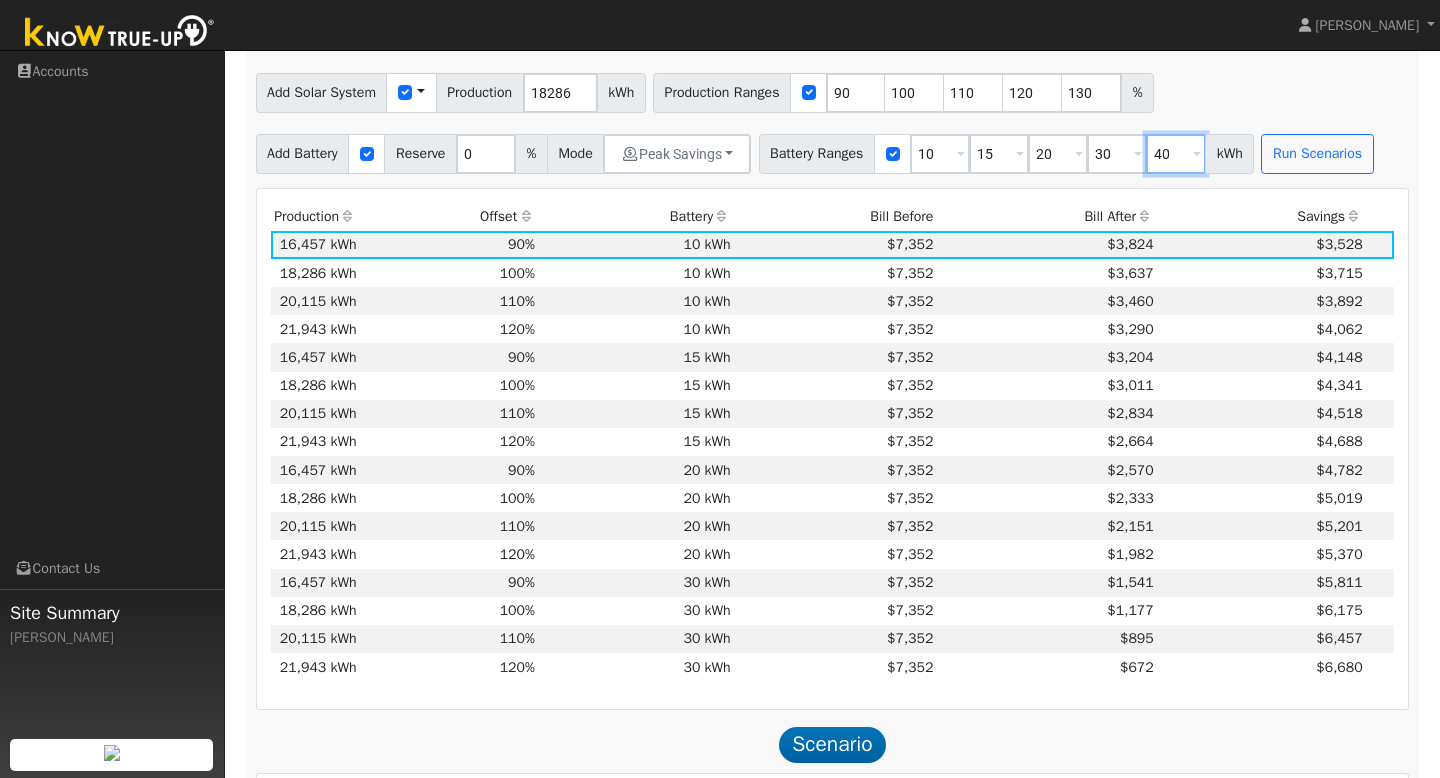 type on "40" 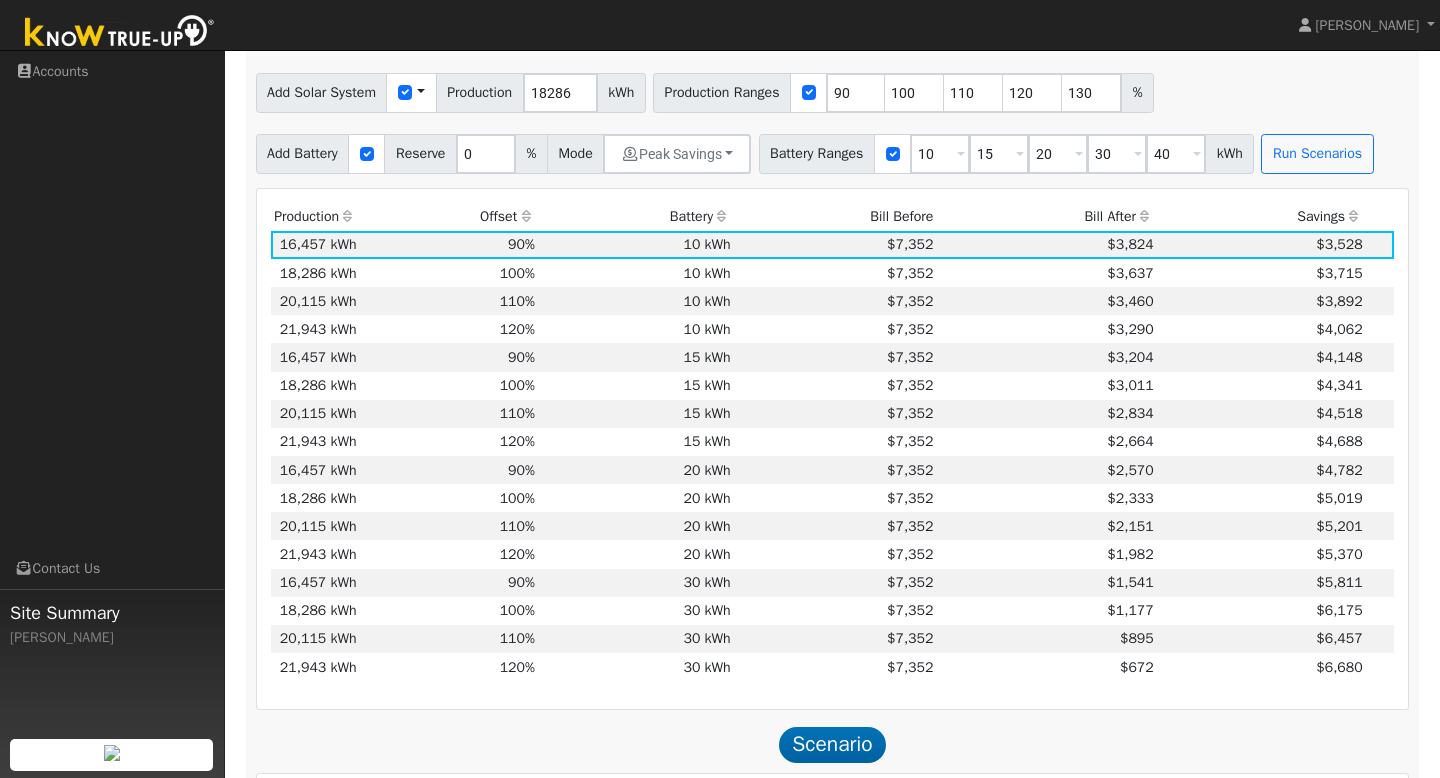 click on "Add Solar System Use CSV Data Production 18286 kWh Production Ranges 90 100 110 120 130 %" at bounding box center (832, 88) 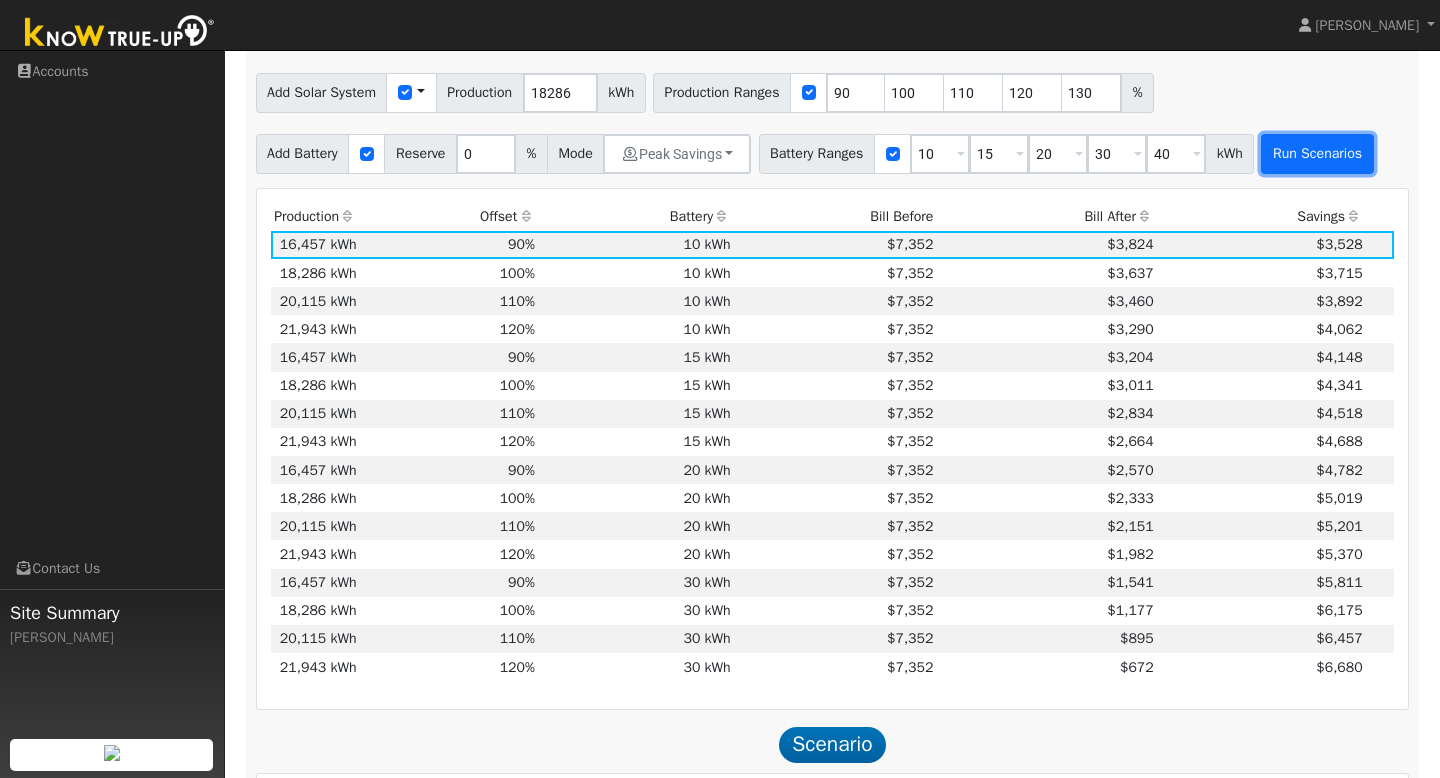 click on "Run Scenarios" at bounding box center (1317, 154) 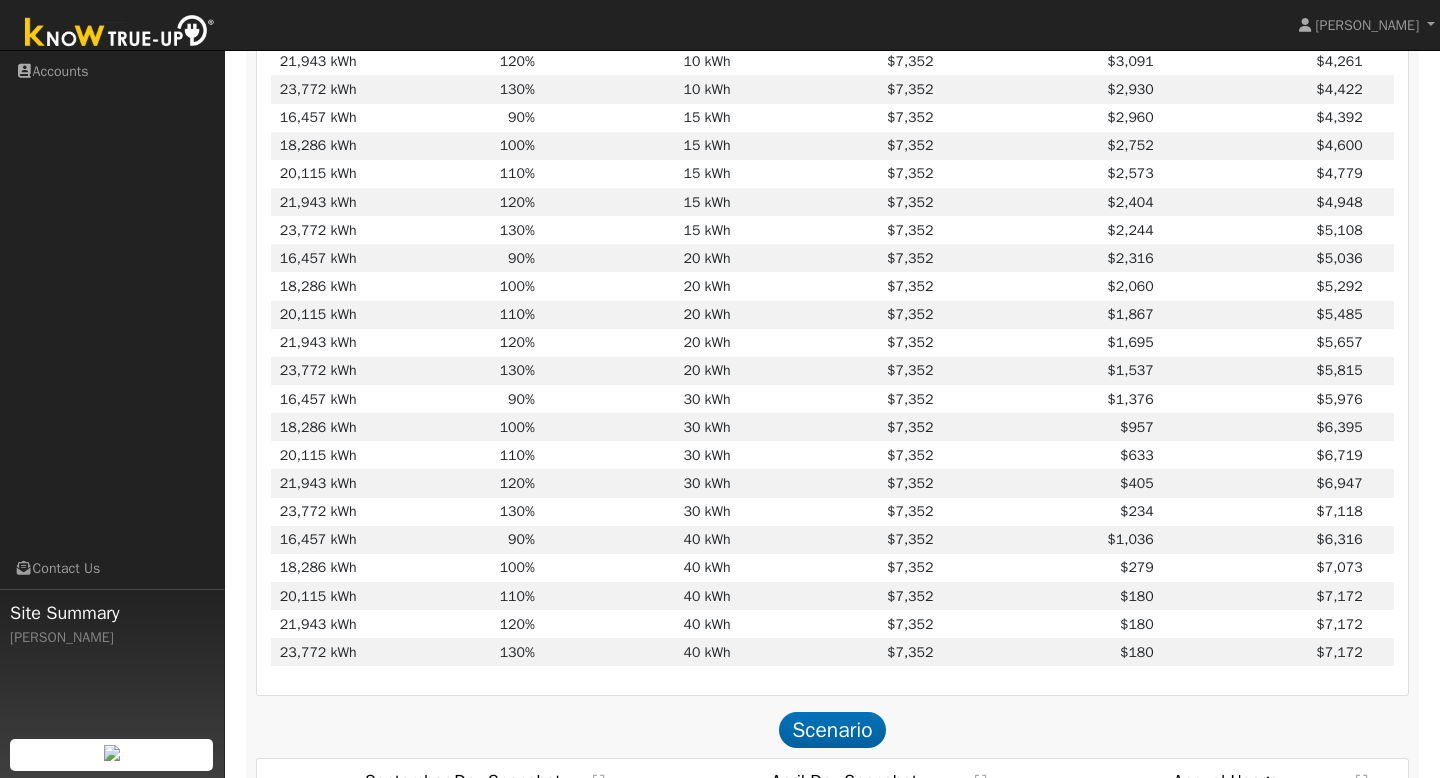 scroll, scrollTop: 1072, scrollLeft: 0, axis: vertical 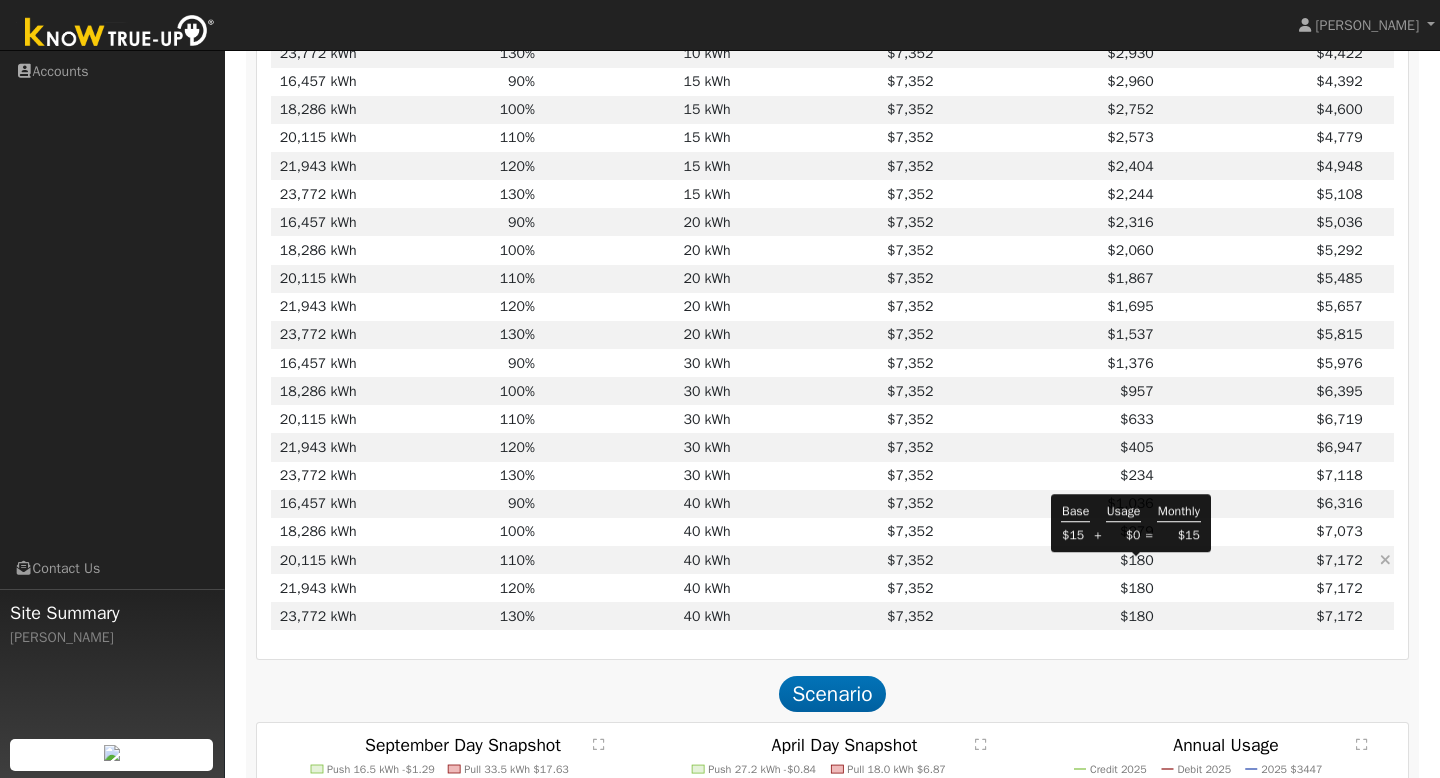 click on "$180" at bounding box center (1137, 560) 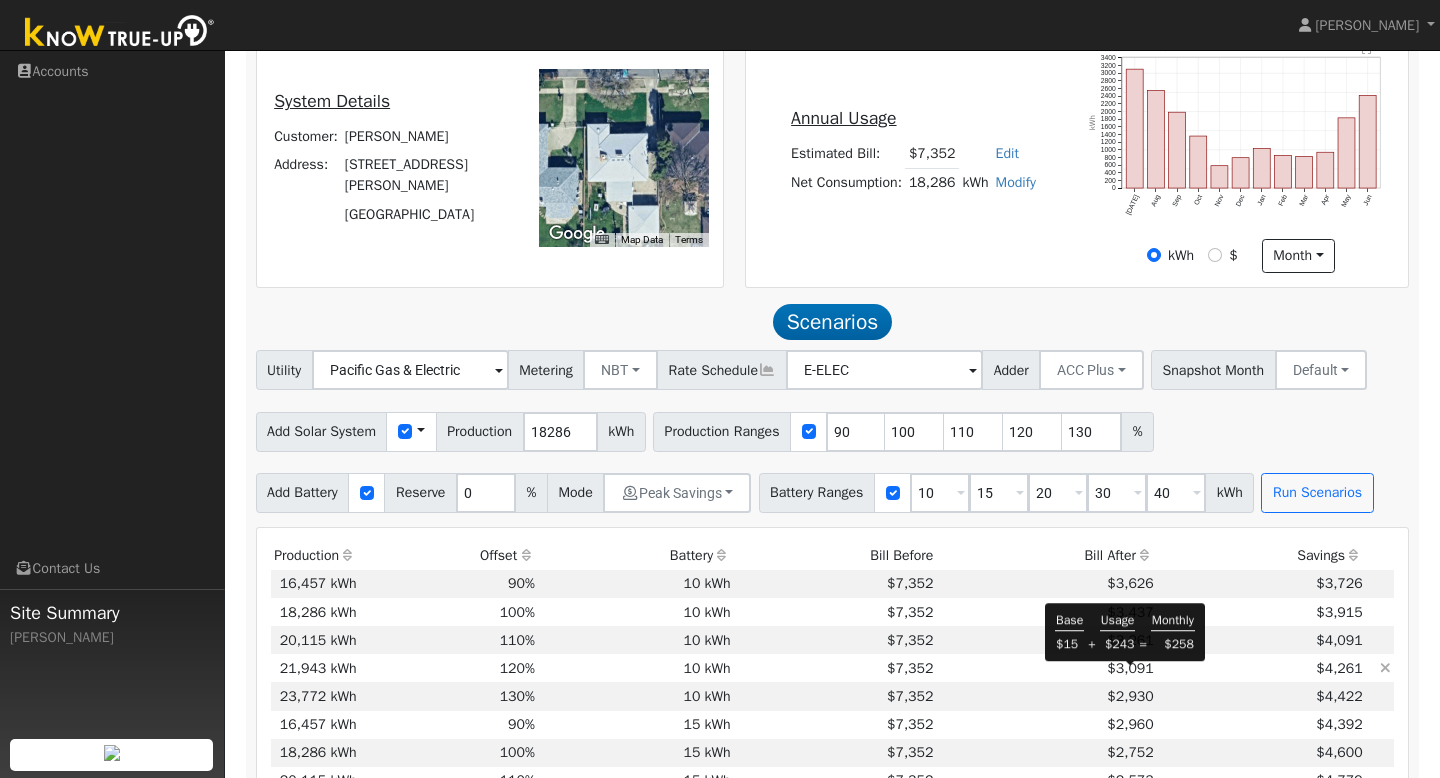 scroll, scrollTop: 448, scrollLeft: 0, axis: vertical 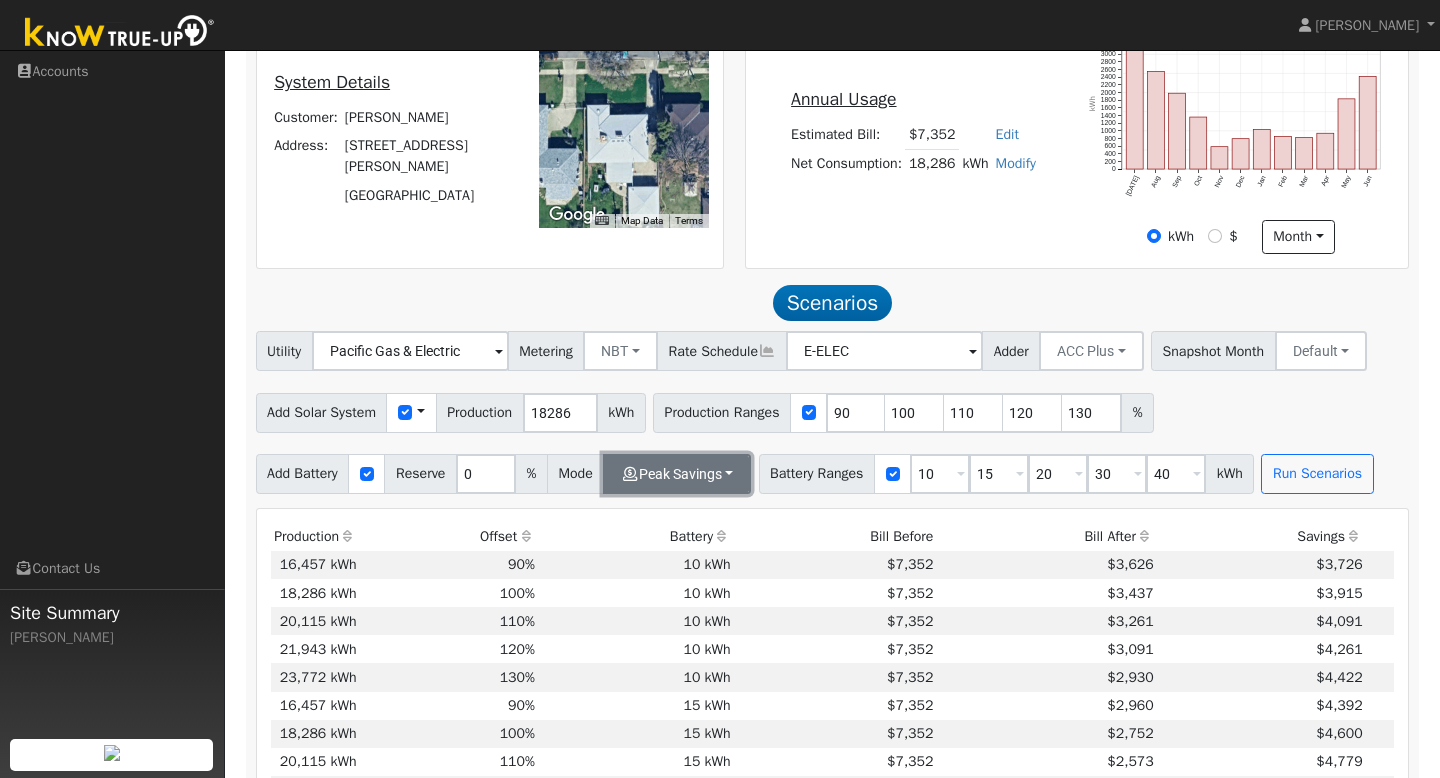 click on "Peak Savings" at bounding box center [677, 474] 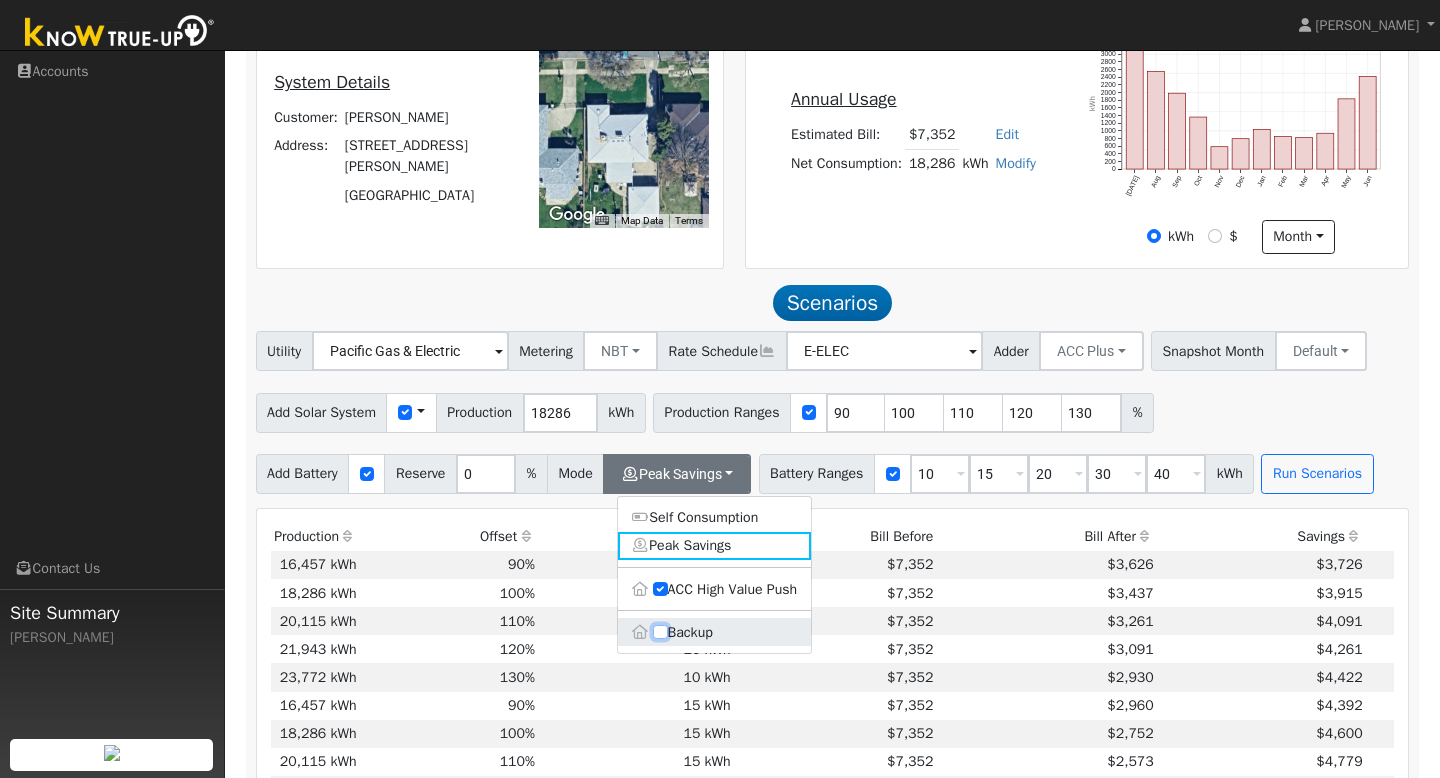 click on "Backup" at bounding box center [660, 632] 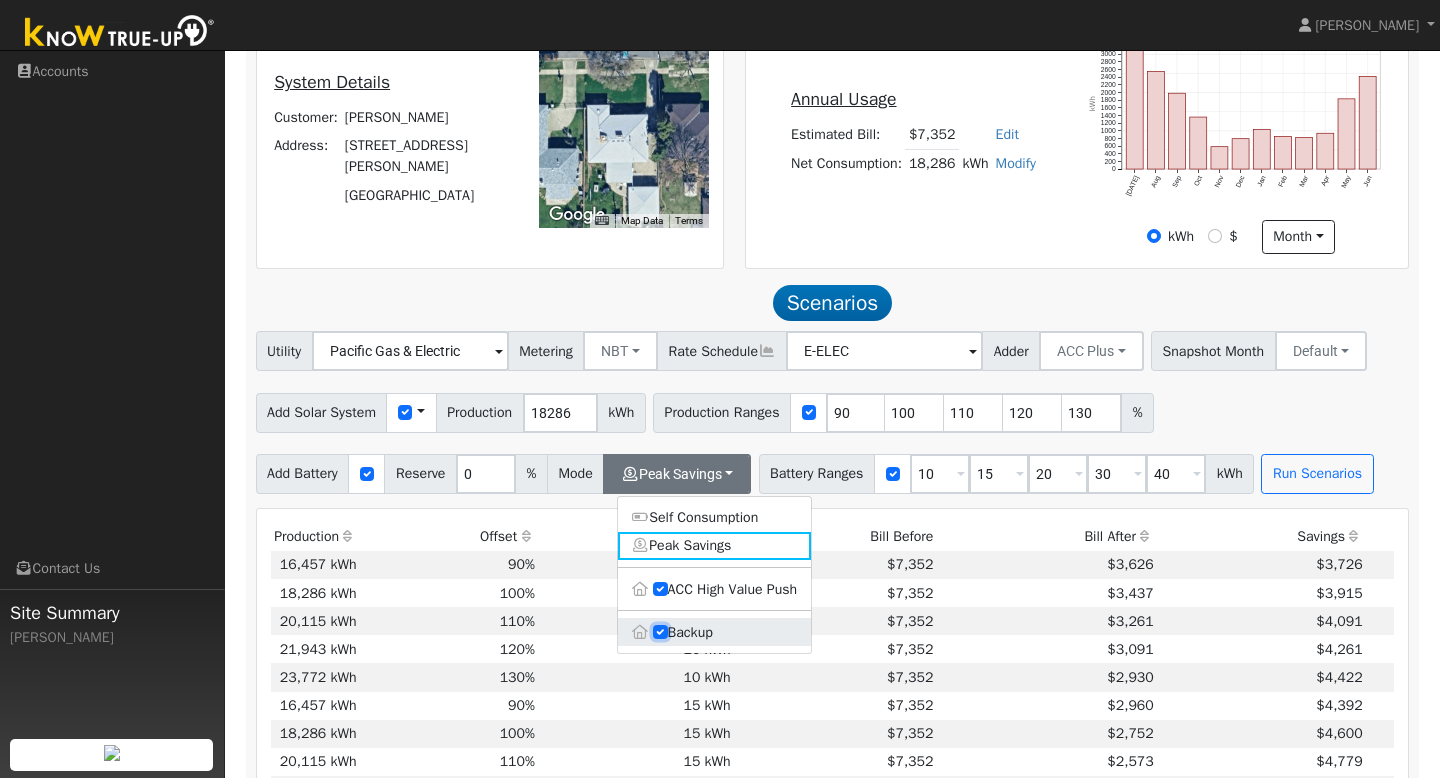 type on "20" 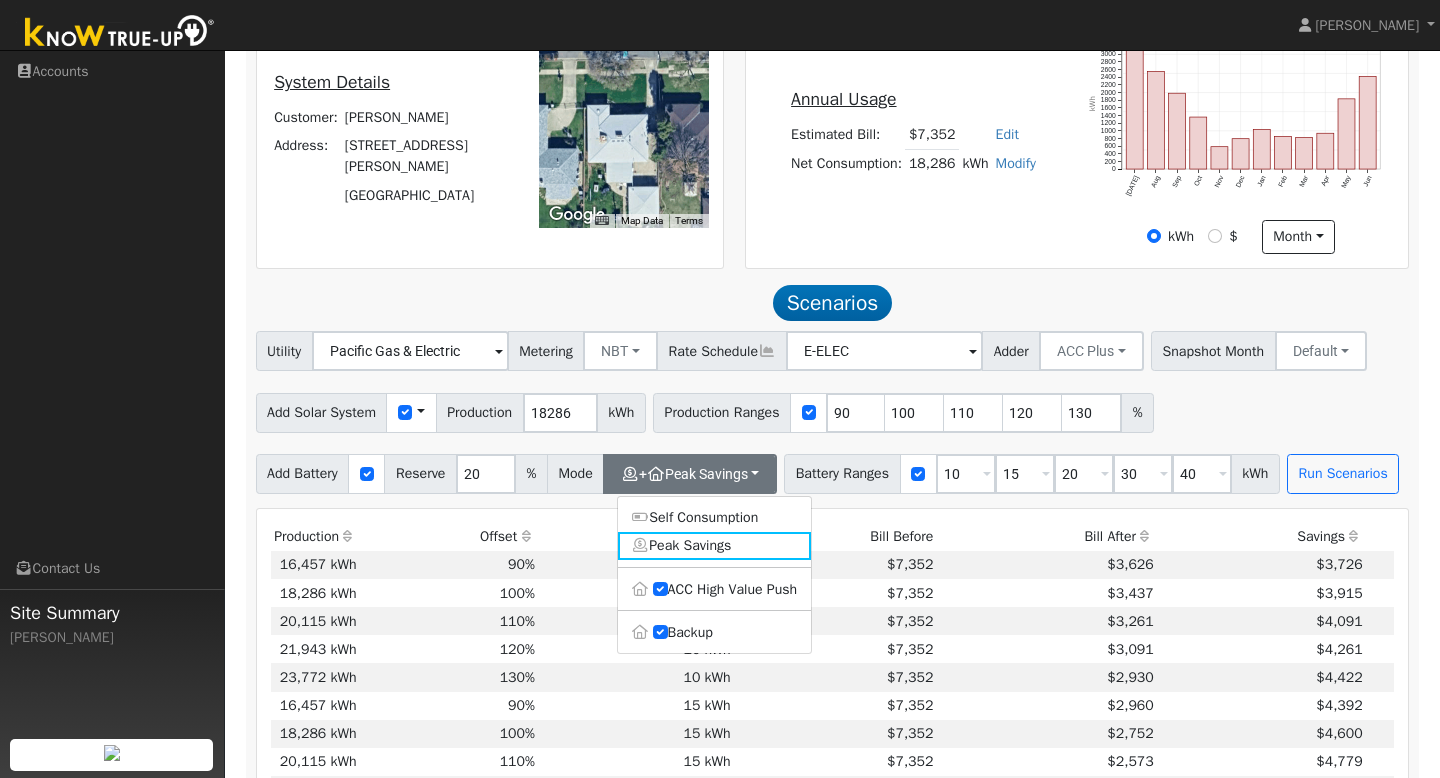 click on "Add Battery Reserve 20 % Mode +  Peak Savings  Self Consumption  Peak Savings    ACC High Value Push    Backup Battery Ranges 10 Overrides Reserve % Mode  None None  Self Consumption  Peak Savings    ACC High Value Push    Backup 15 Overrides Reserve % Mode  None None  Self Consumption  Peak Savings    ACC High Value Push    Backup 20 Overrides Reserve % Mode  None None  Self Consumption  Peak Savings    ACC High Value Push    Backup 30 Overrides Reserve % Mode  None None  Self Consumption  Peak Savings    ACC High Value Push    Backup 40 Overrides Reserve % Mode  None None  Self Consumption  Peak Savings    ACC High Value Push    Backup kWh Run Scenarios" at bounding box center (832, 470) 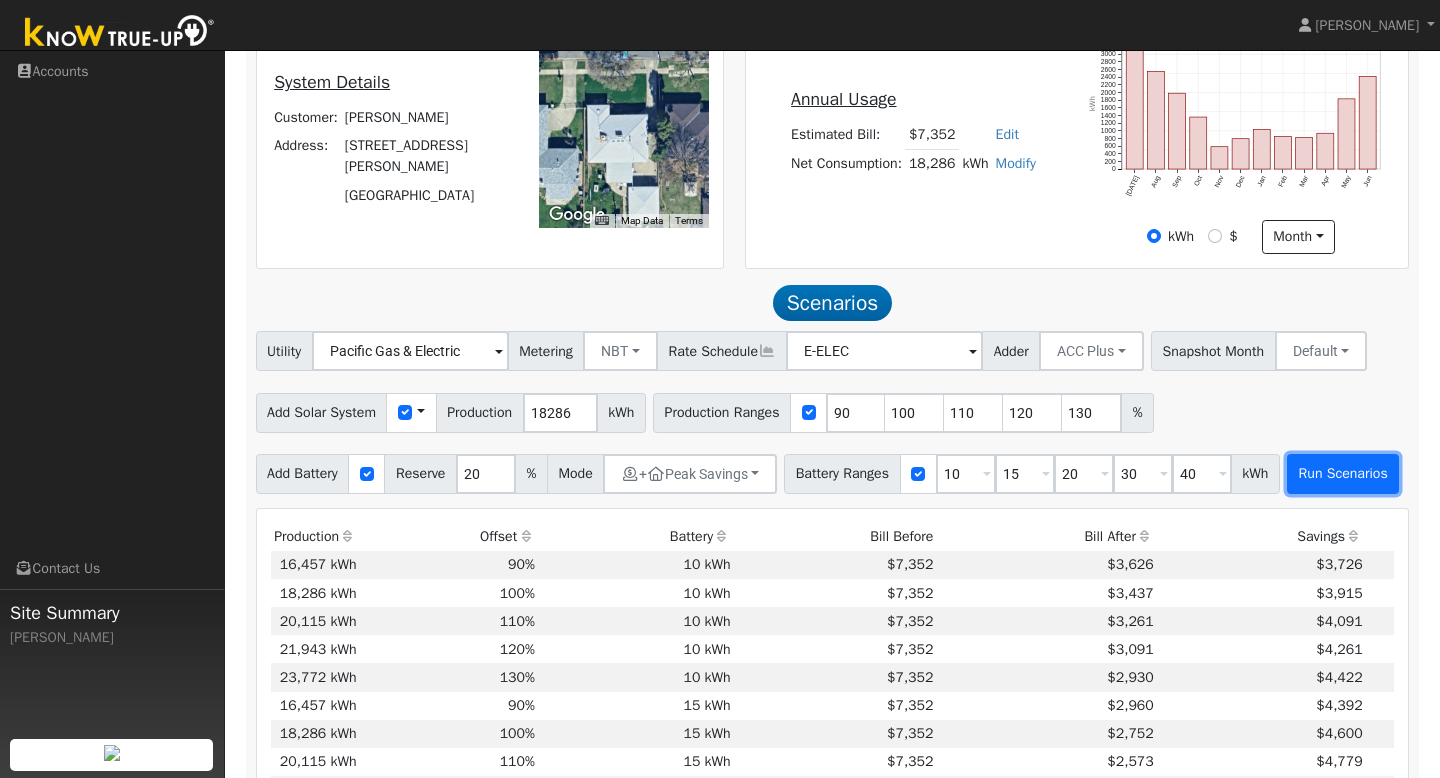 click on "Run Scenarios" at bounding box center (1343, 474) 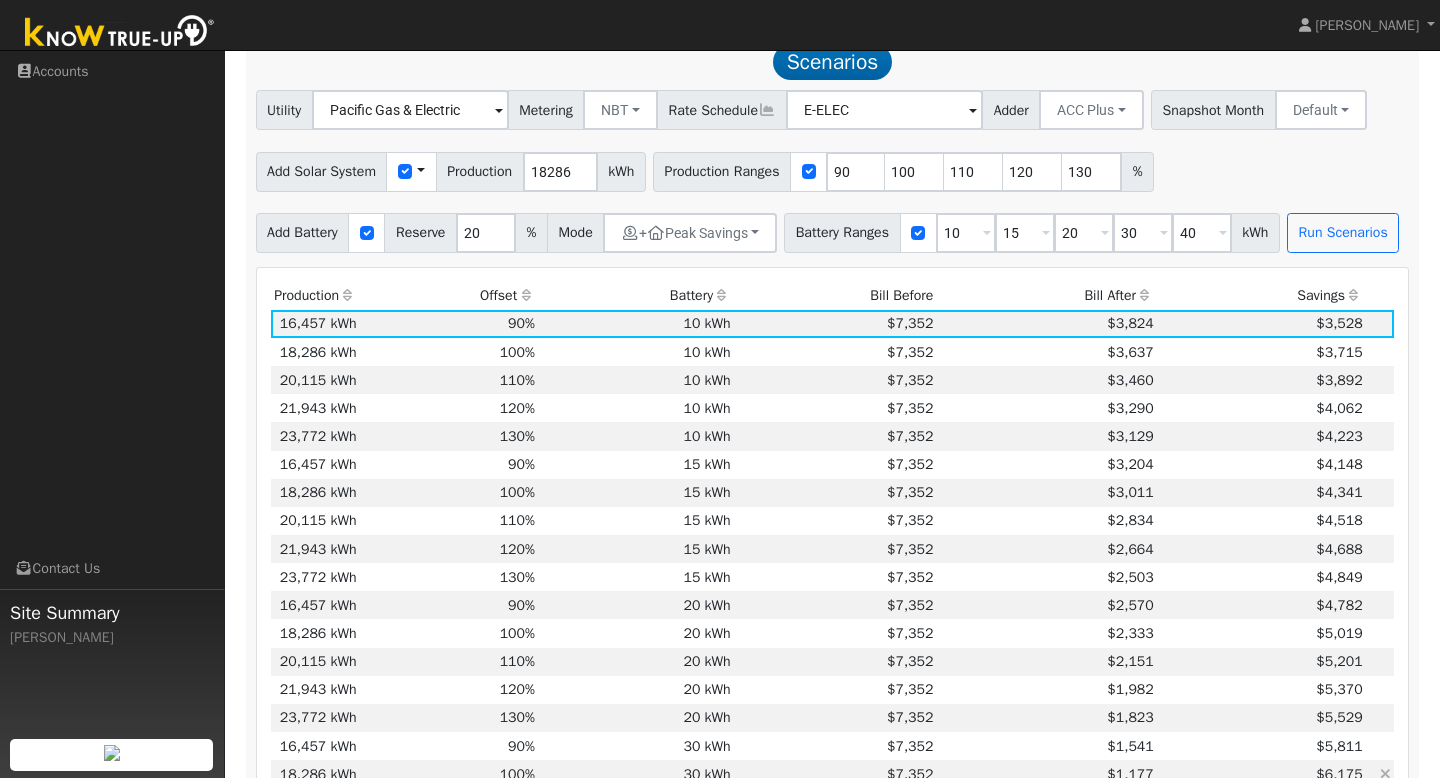 scroll, scrollTop: 581, scrollLeft: 0, axis: vertical 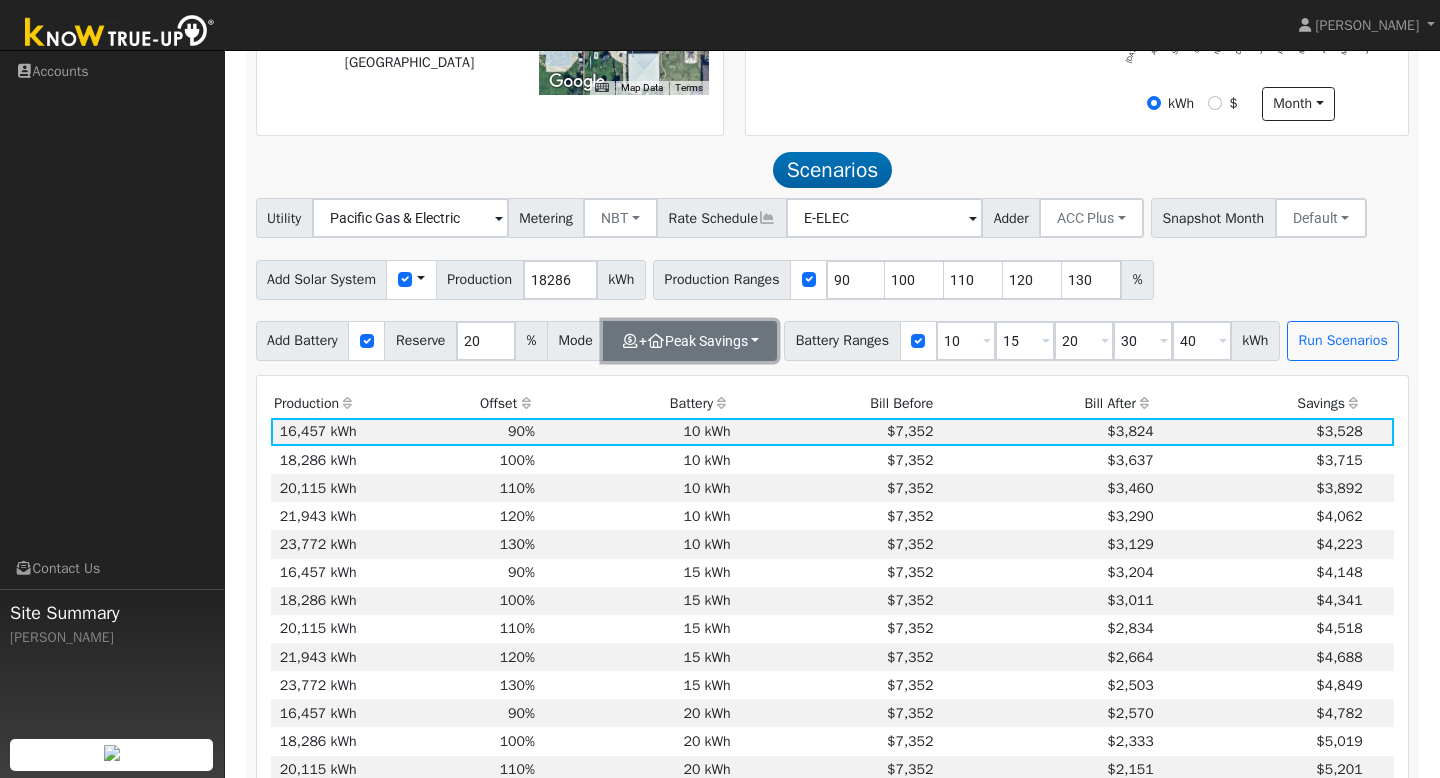 click on "+  Peak Savings" at bounding box center (690, 341) 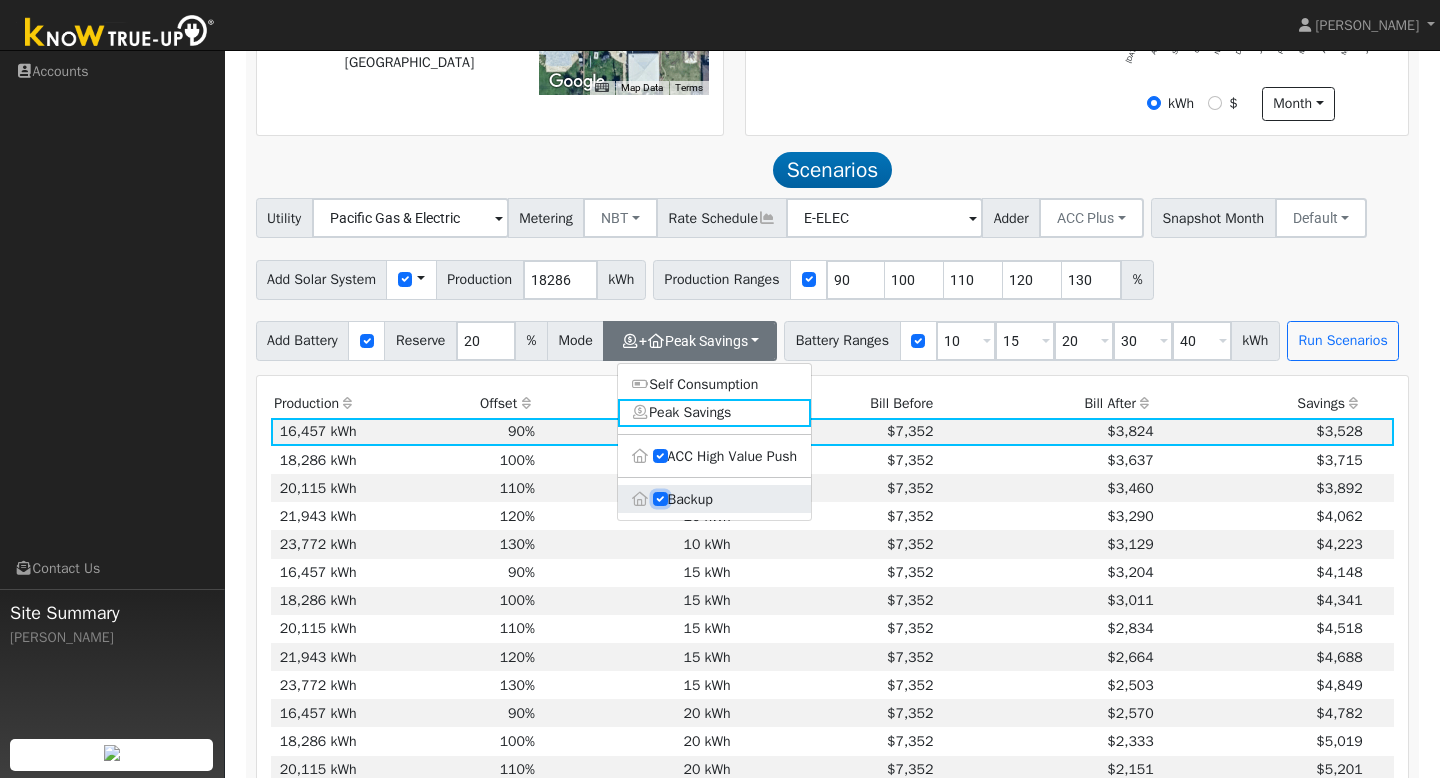 click on "Backup" at bounding box center [660, 499] 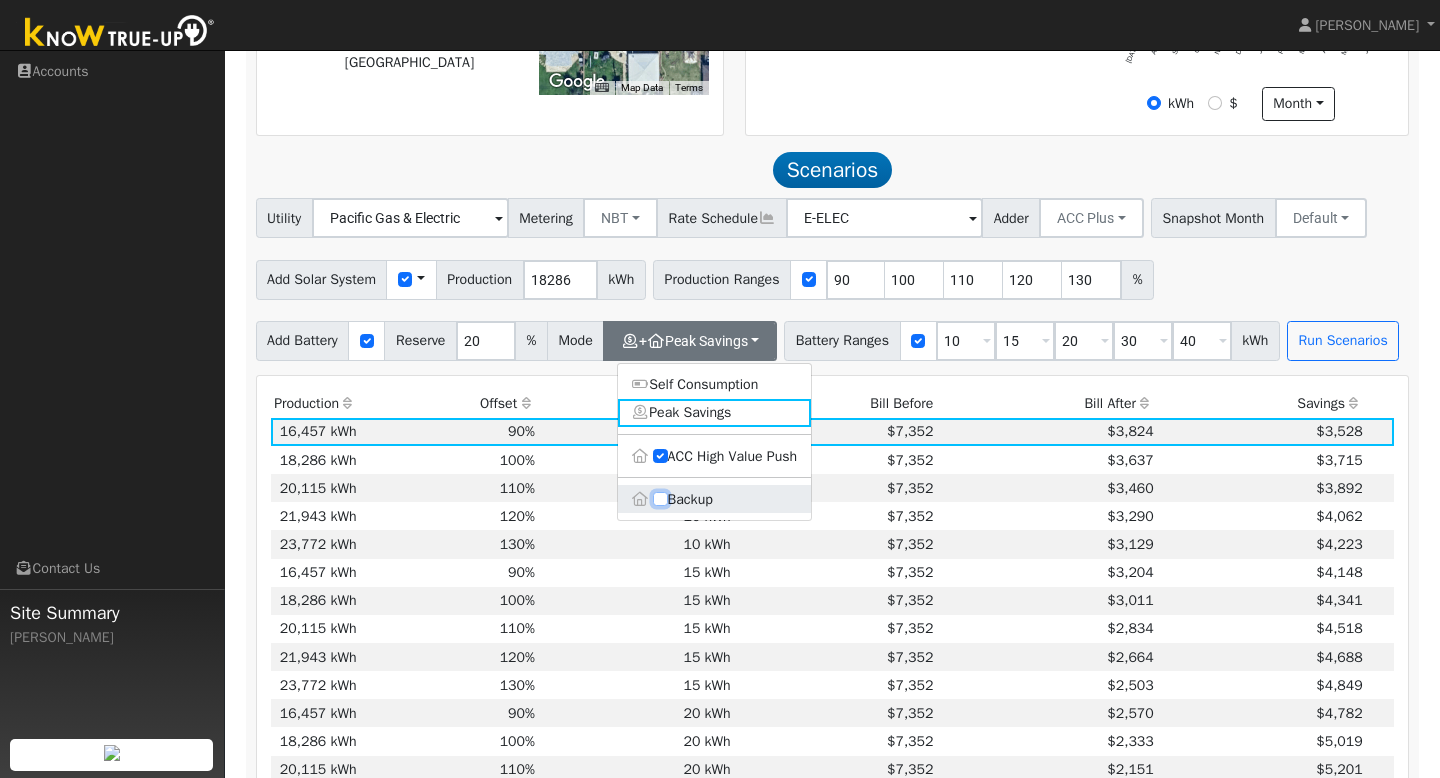 type on "0" 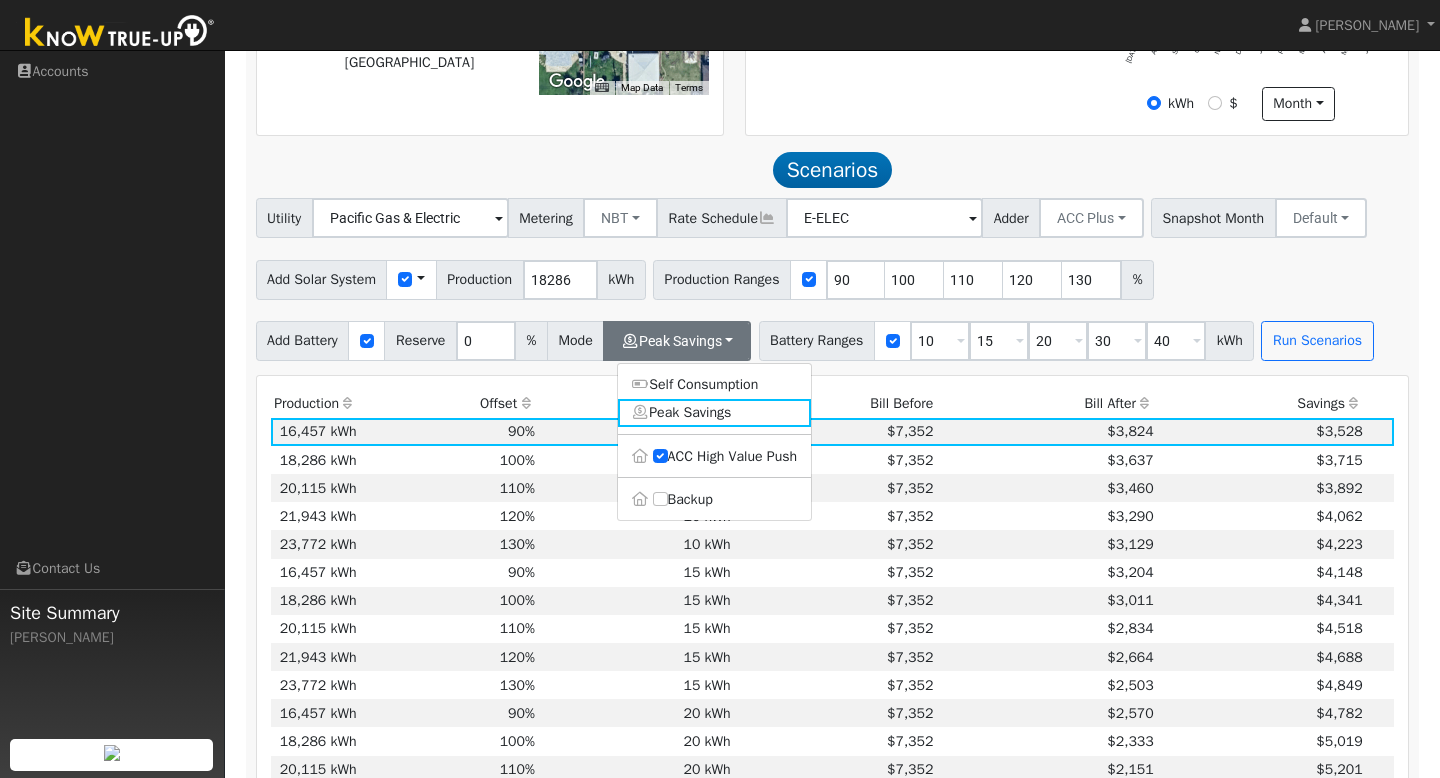 click on "Production Offset  Battery  Reserve   Mode   ACC Push   Incentive   Bill Before   Bill After  Savings   Cost   Payoff   Rank  16,457 kWh  90%  10 kWh  20% + $7,352 $3,824 $3,528 19 18,286 kWh  100%  10 kWh  20% + $7,352 $3,637 $3,715 21 20,115 kWh  110%  10 kWh  20% + $7,352 $3,460 $3,892 23 21,943 kWh  120%  10 kWh  20% + $7,352 $3,290 $4,062 24 23,772 kWh  130%  10 kWh  20% + $7,352 $3,129 $4,223 25 16,457 kWh  90%  15 kWh  20% + $7,352 $3,204 $4,148 13 18,286 kWh  100%  15 kWh  20% + $7,352 $3,011 $4,341 15 20,115 kWh  110%  15 kWh  20% + $7,352 $2,834 $4,518 18 21,943 kWh  120%  15 kWh  20% + $7,352 $2,664 $4,688 20 23,772 kWh  130%  15 kWh  20% + $7,352 $2,503 $4,849 22 16,457 kWh  90%  20 kWh  20% + $7,352 $2,570 $4,782 8 18,286 kWh  100%  20 kWh  20% + $7,352 $2,333 $5,019 9 20,115 kWh  110%  20 kWh  20% + $7,352 $2,151 $5,201 11 21,943 kWh  120%  20 kWh  20% + $7,352 $1,982 $5,370 14 23,772 kWh  130%  20 kWh  20% + $7,352 $1,823 $5,529 17 16,457 kWh  90%  30 kWh  20% + $7,352 $1,541 $5,811 3 100%  +" at bounding box center (833, 763) 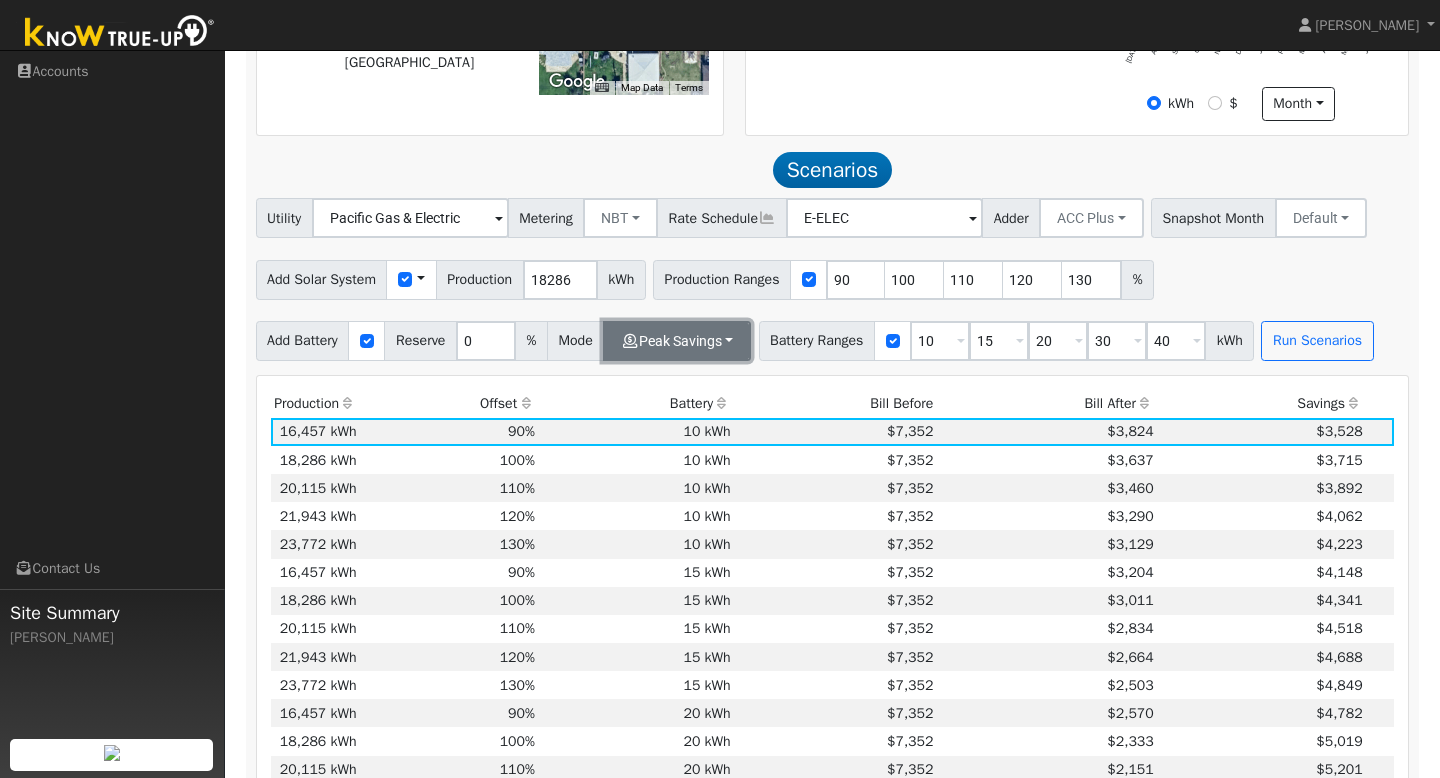 click on "Peak Savings" at bounding box center (677, 341) 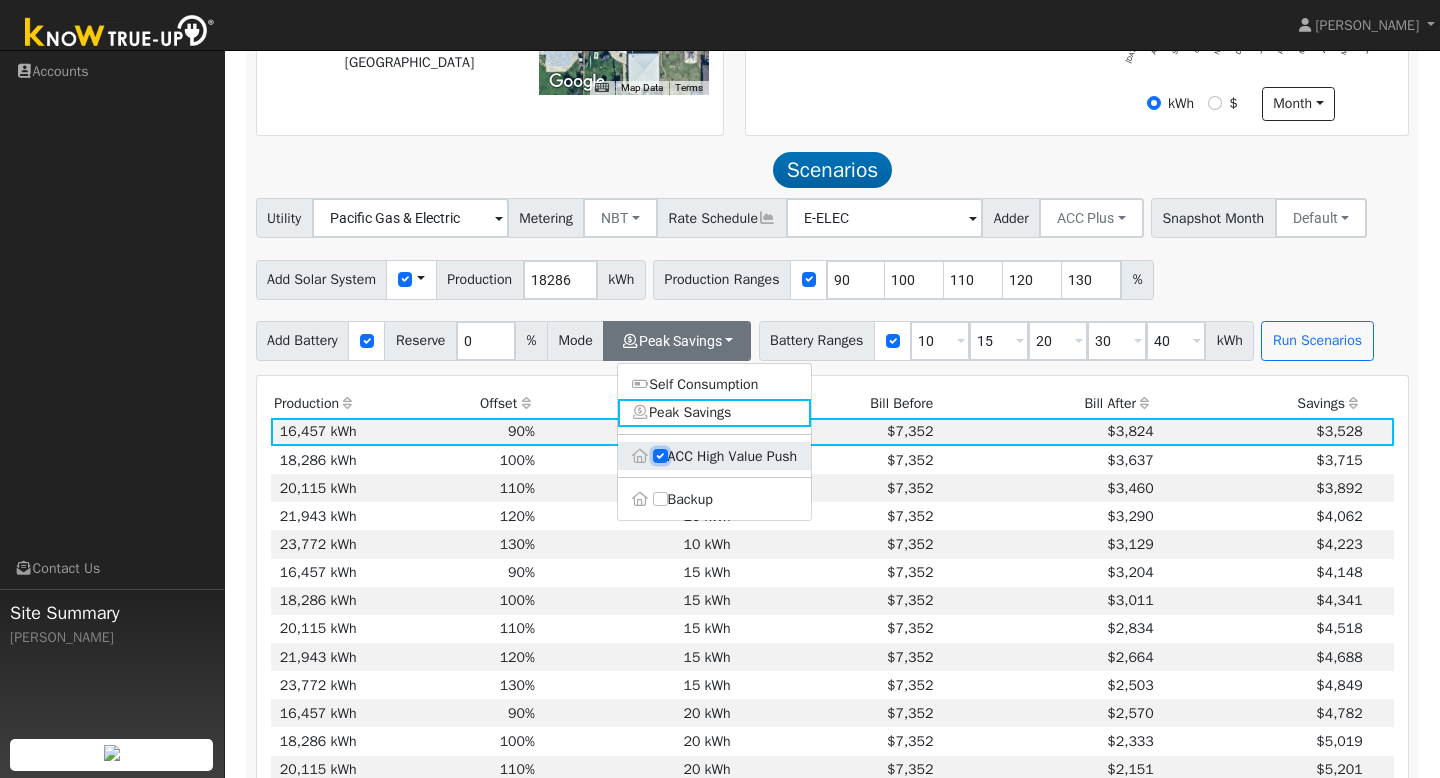 click on "ACC High Value Push" at bounding box center (660, 456) 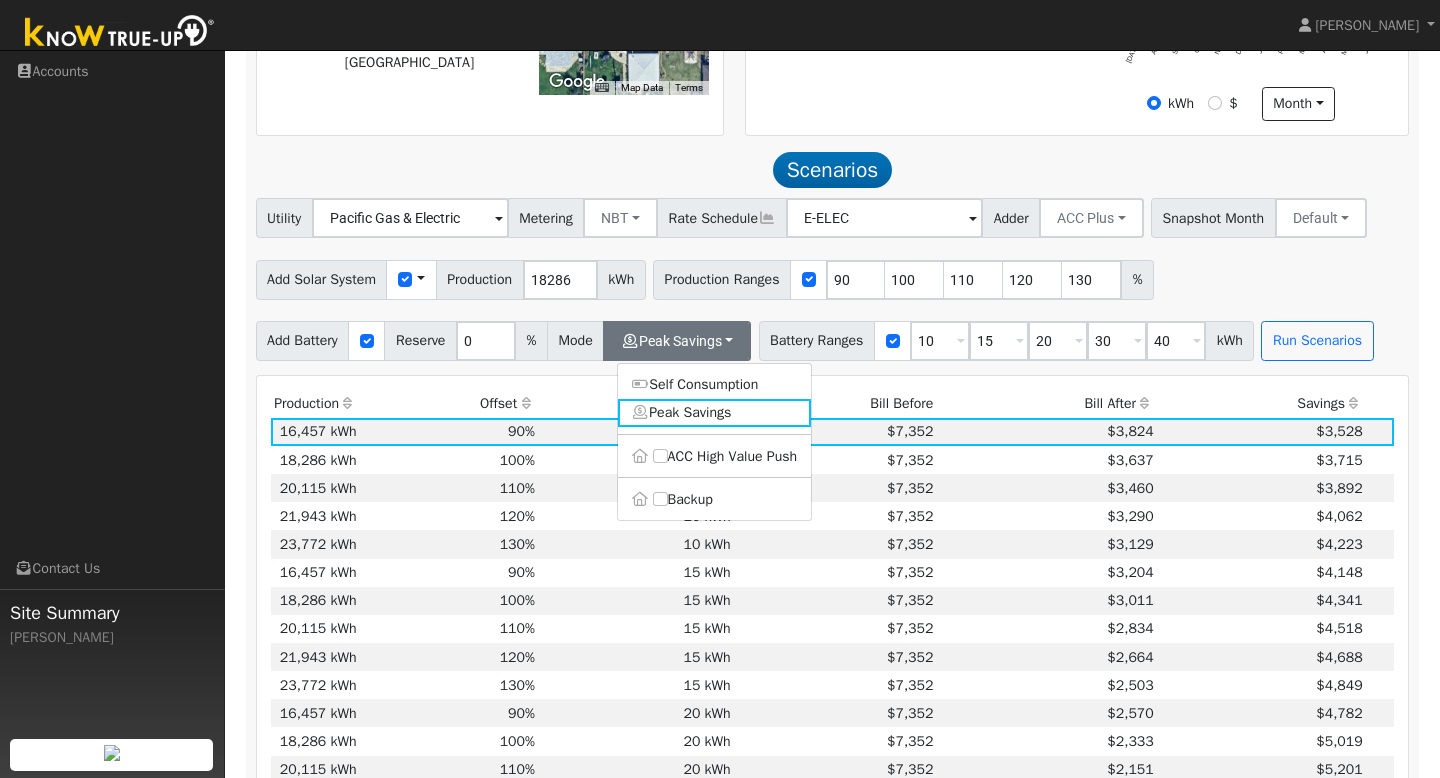 click on "Production Offset  Battery  Reserve   Mode   ACC Push   Incentive   Bill Before   Bill After  Savings   Cost   Payoff   Rank  16,457 kWh  90%  10 kWh  20% + $7,352 $3,824 $3,528 19 18,286 kWh  100%  10 kWh  20% + $7,352 $3,637 $3,715 21 20,115 kWh  110%  10 kWh  20% + $7,352 $3,460 $3,892 23 21,943 kWh  120%  10 kWh  20% + $7,352 $3,290 $4,062 24 23,772 kWh  130%  10 kWh  20% + $7,352 $3,129 $4,223 25 16,457 kWh  90%  15 kWh  20% + $7,352 $3,204 $4,148 13 18,286 kWh  100%  15 kWh  20% + $7,352 $3,011 $4,341 15 20,115 kWh  110%  15 kWh  20% + $7,352 $2,834 $4,518 18 21,943 kWh  120%  15 kWh  20% + $7,352 $2,664 $4,688 20 23,772 kWh  130%  15 kWh  20% + $7,352 $2,503 $4,849 22 16,457 kWh  90%  20 kWh  20% + $7,352 $2,570 $4,782 8 18,286 kWh  100%  20 kWh  20% + $7,352 $2,333 $5,019 9 20,115 kWh  110%  20 kWh  20% + $7,352 $2,151 $5,201 11 21,943 kWh  120%  20 kWh  20% + $7,352 $1,982 $5,370 14 23,772 kWh  130%  20 kWh  20% + $7,352 $1,823 $5,529 17 16,457 kWh  90%  30 kWh  20% + $7,352 $1,541 $5,811 3 100%  +" at bounding box center (833, 763) 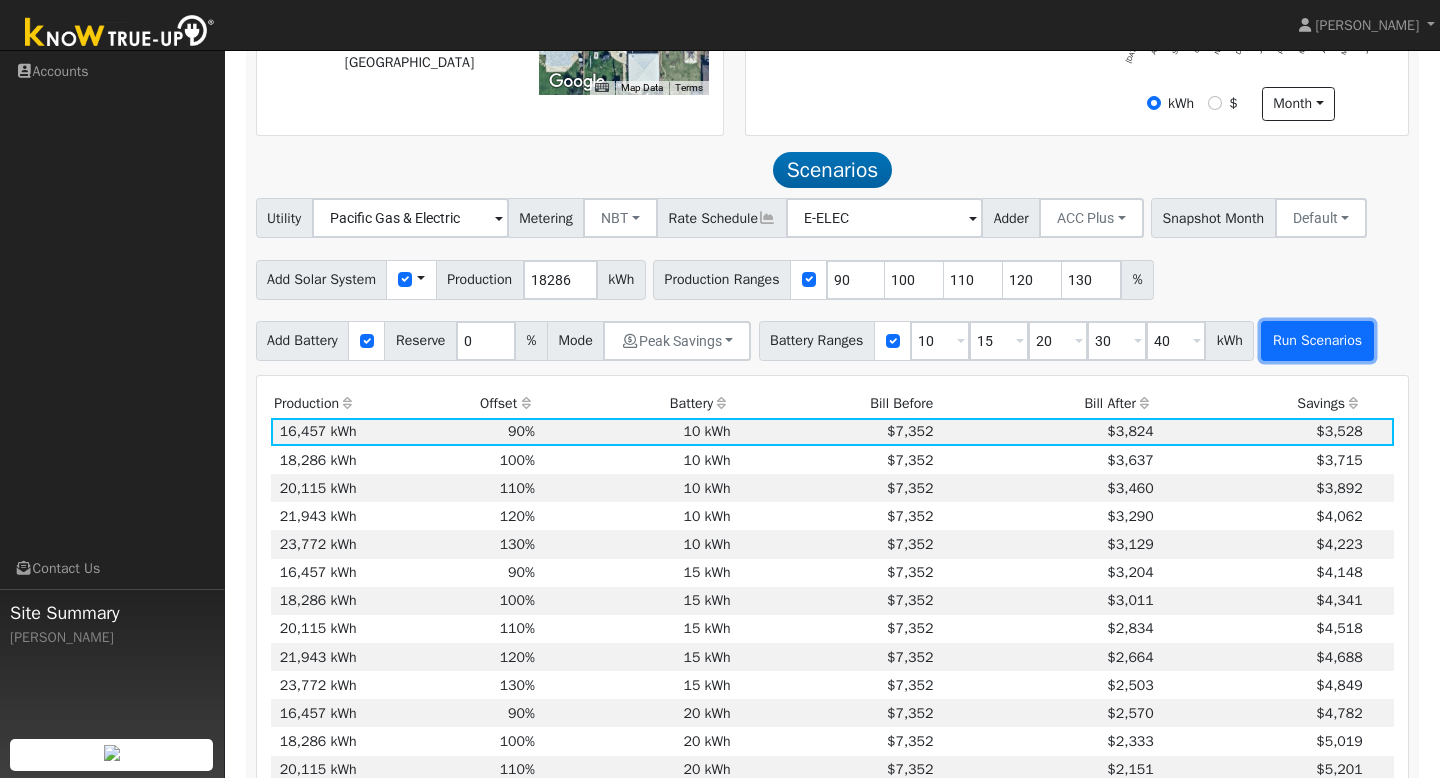 click on "Run Scenarios" at bounding box center [1317, 341] 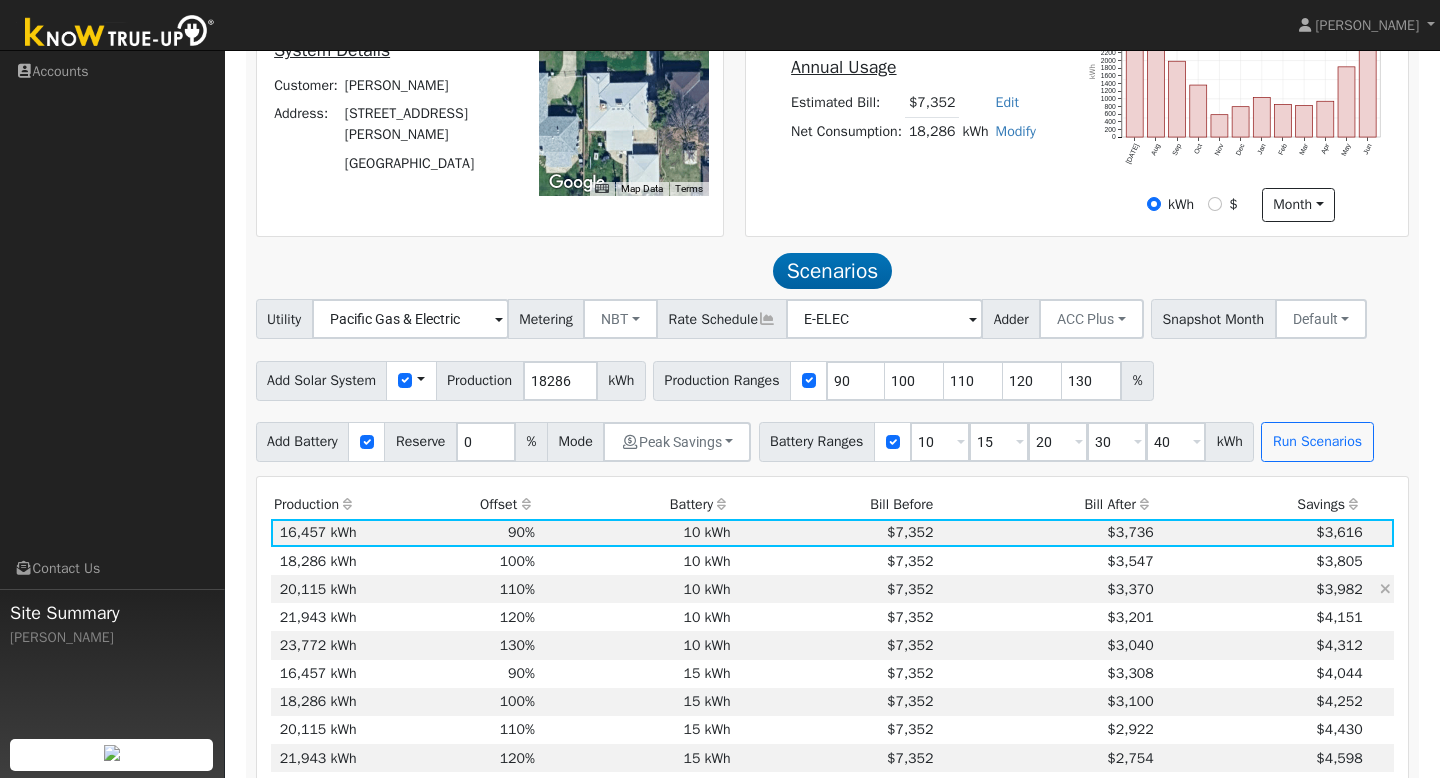 scroll, scrollTop: 456, scrollLeft: 0, axis: vertical 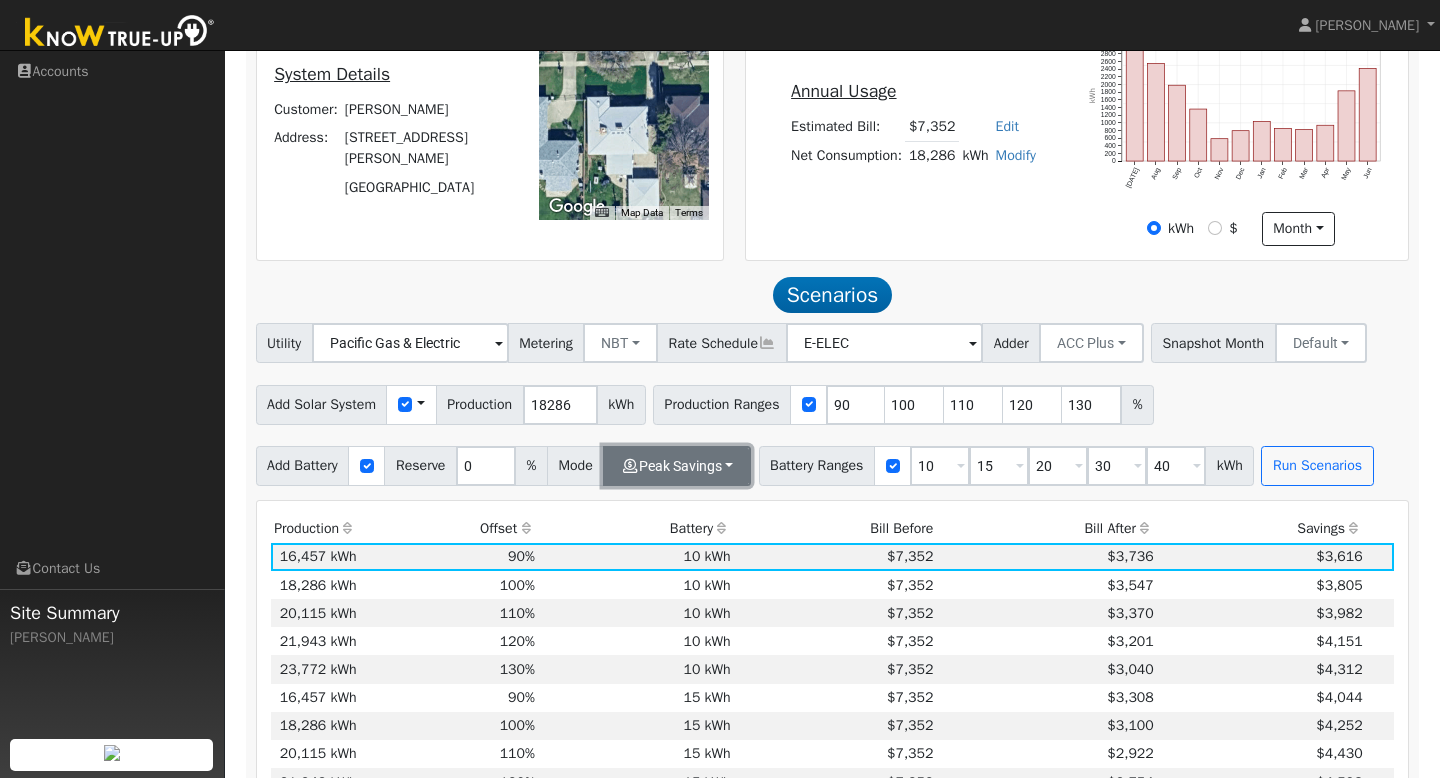 click on "Peak Savings" at bounding box center (677, 466) 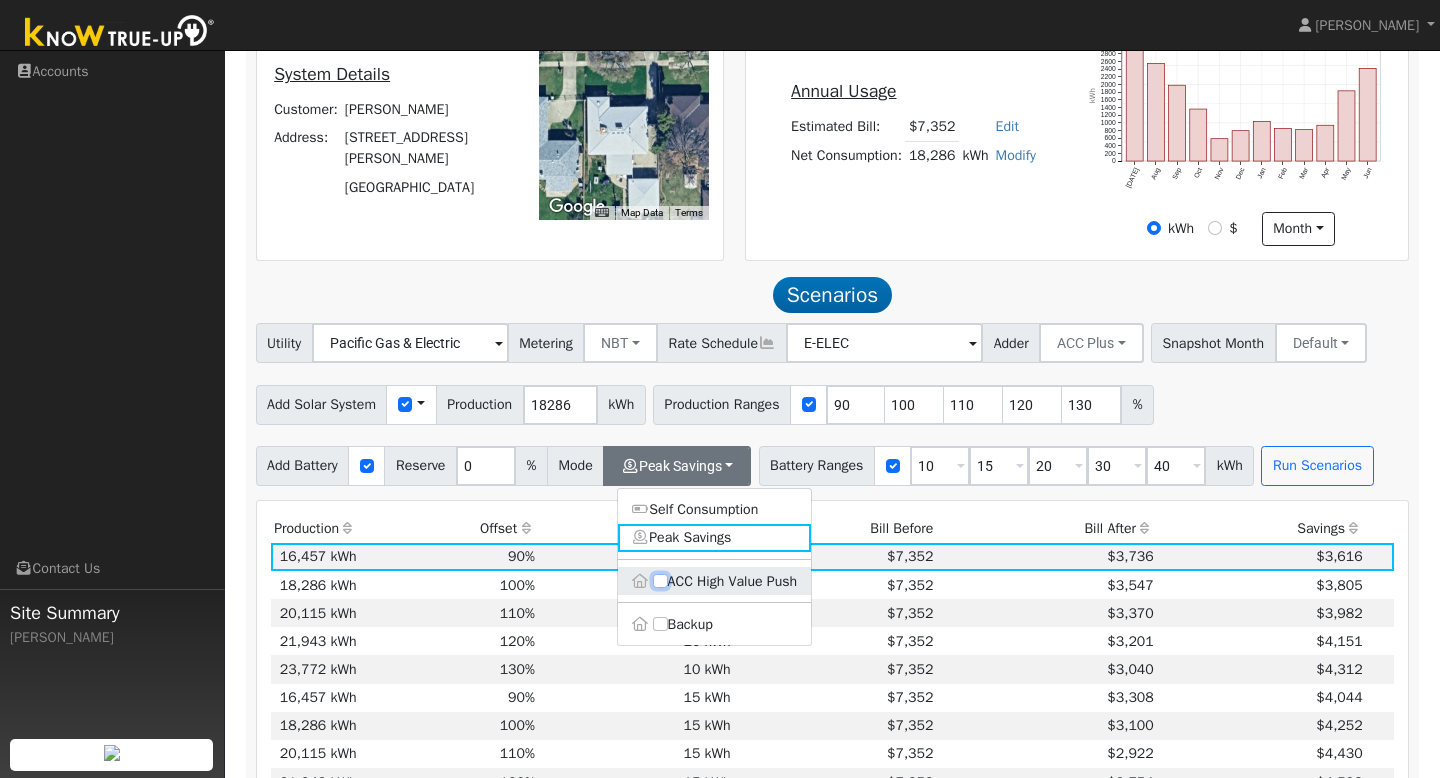 click on "ACC High Value Push" at bounding box center [660, 581] 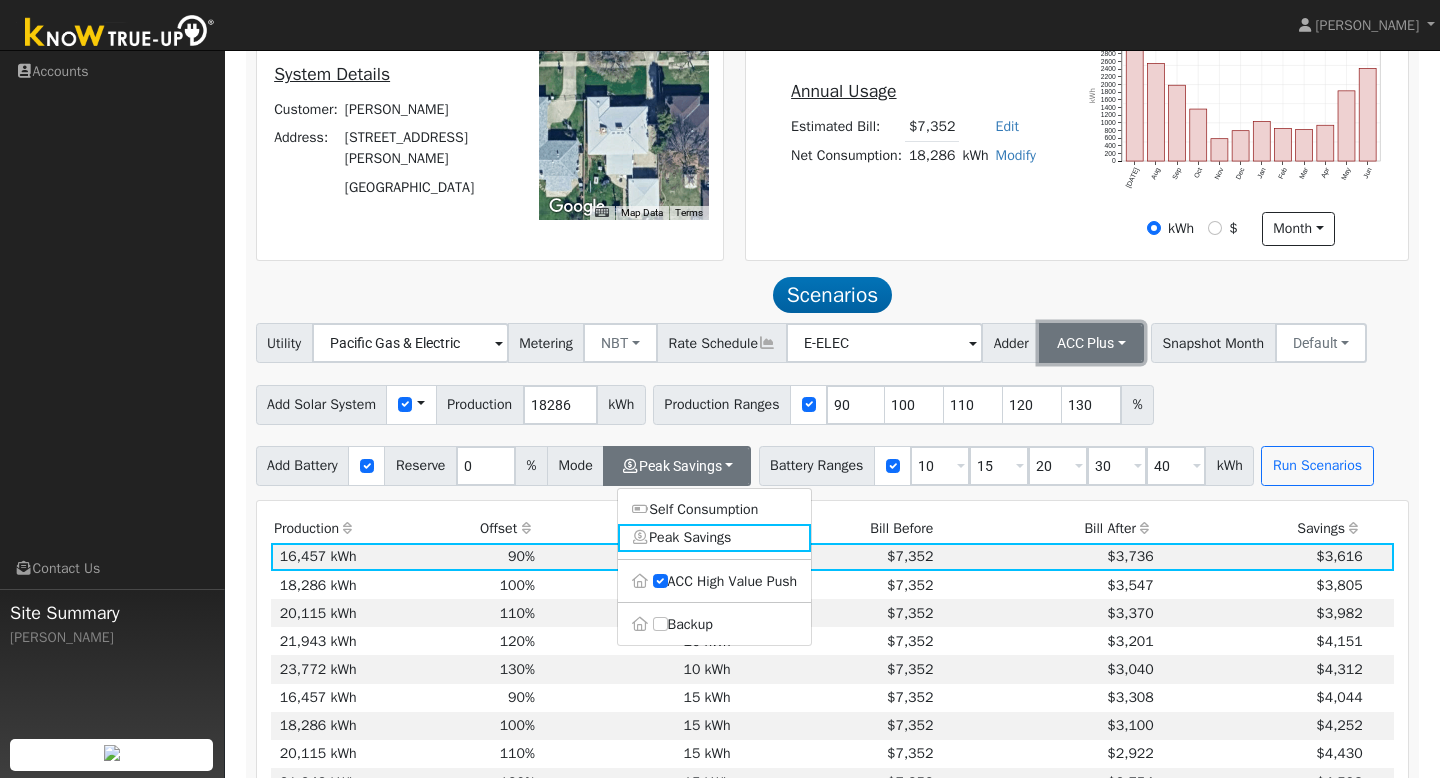 click on "ACC Plus" at bounding box center (1091, 343) 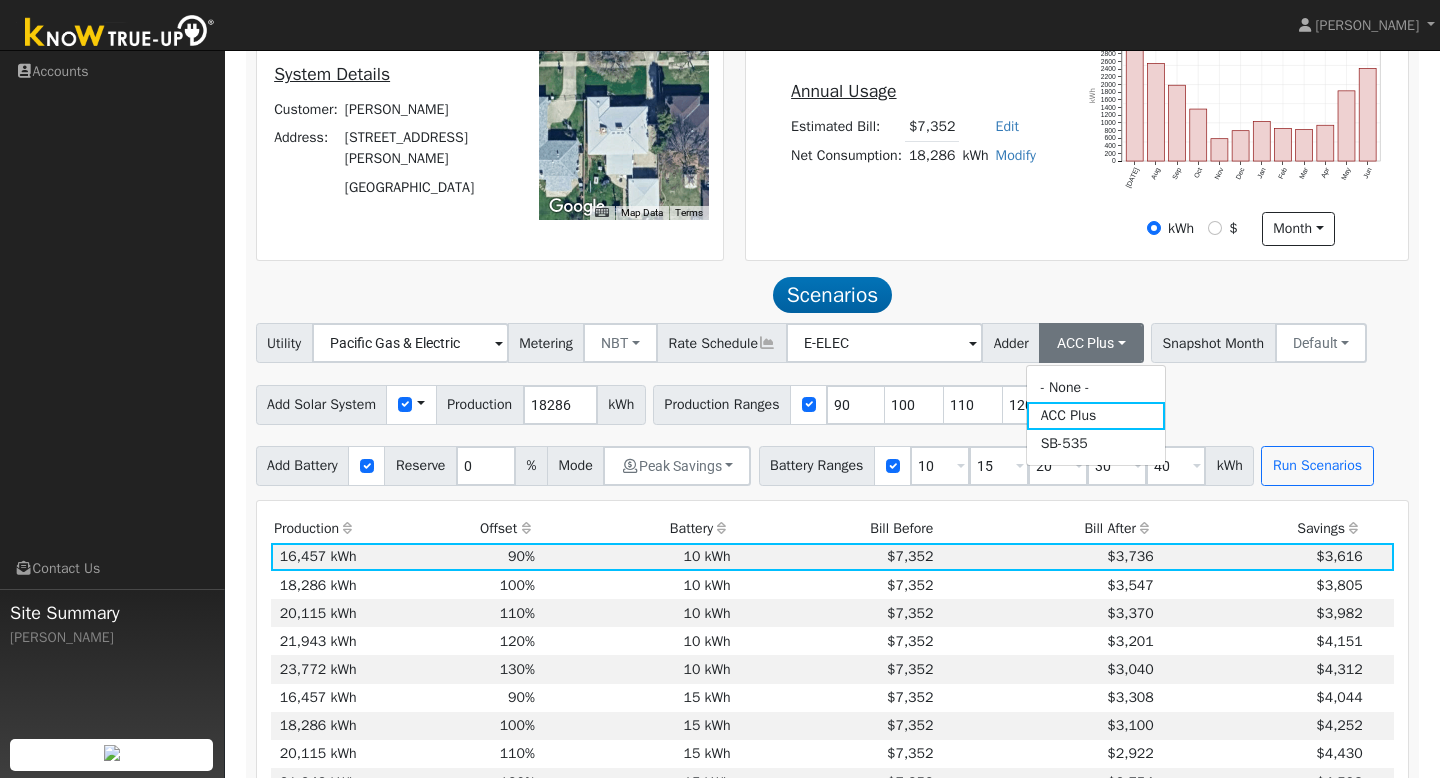 click on "Utility Pacific Gas & Electric Metering NBT NEM NBT  Rate Schedule  E-ELEC Adder ACC Plus - None - ACC Plus SB-535 Snapshot Month Default Jan Feb Mar Apr May Jun [DATE] Aug Sep Oct Nov Dec Add Solar System Use CSV Data Production 18286 kWh Production Ranges 90 100 110 120 130 % Add Battery Reserve 0 % Mode  Peak Savings  Self Consumption  Peak Savings    ACC High Value Push    Backup Battery Ranges 10 Overrides Reserve % Mode  None None  Self Consumption  Peak Savings    ACC High Value Push    Backup 15 Overrides Reserve % Mode  None None  Self Consumption  Peak Savings    ACC High Value Push    Backup 20 Overrides Reserve % Mode  None None  Self Consumption  Peak Savings    ACC High Value Push    Backup 30 Overrides Reserve % Mode  None None  Self Consumption  Peak Savings    ACC High Value Push    Backup 40 Overrides Reserve % Mode  None None  Self Consumption  Peak Savings    ACC High Value Push    Backup kWh Run Scenarios" at bounding box center [832, 404] 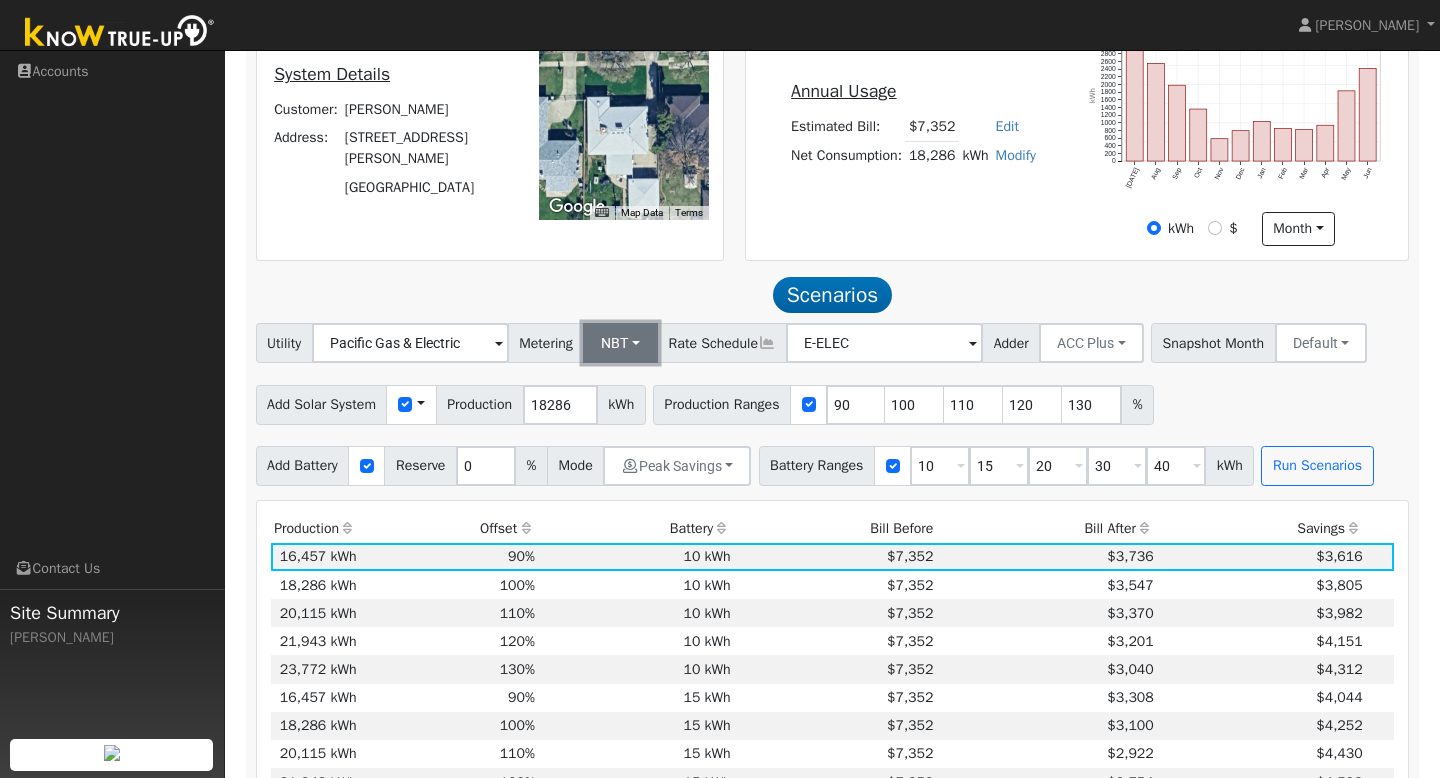 click on "NBT" at bounding box center (620, 343) 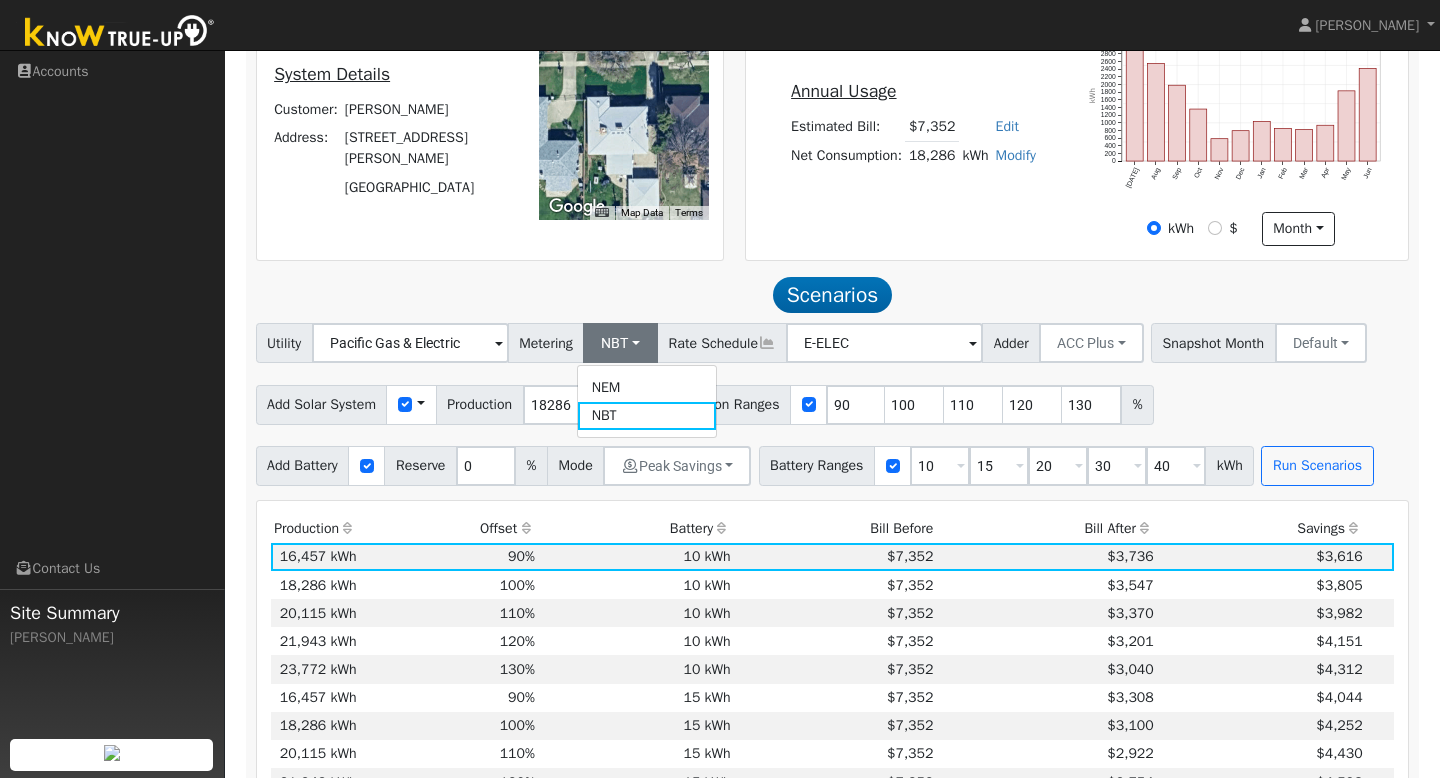 click on "Scenarios   Scenario" at bounding box center (833, 295) 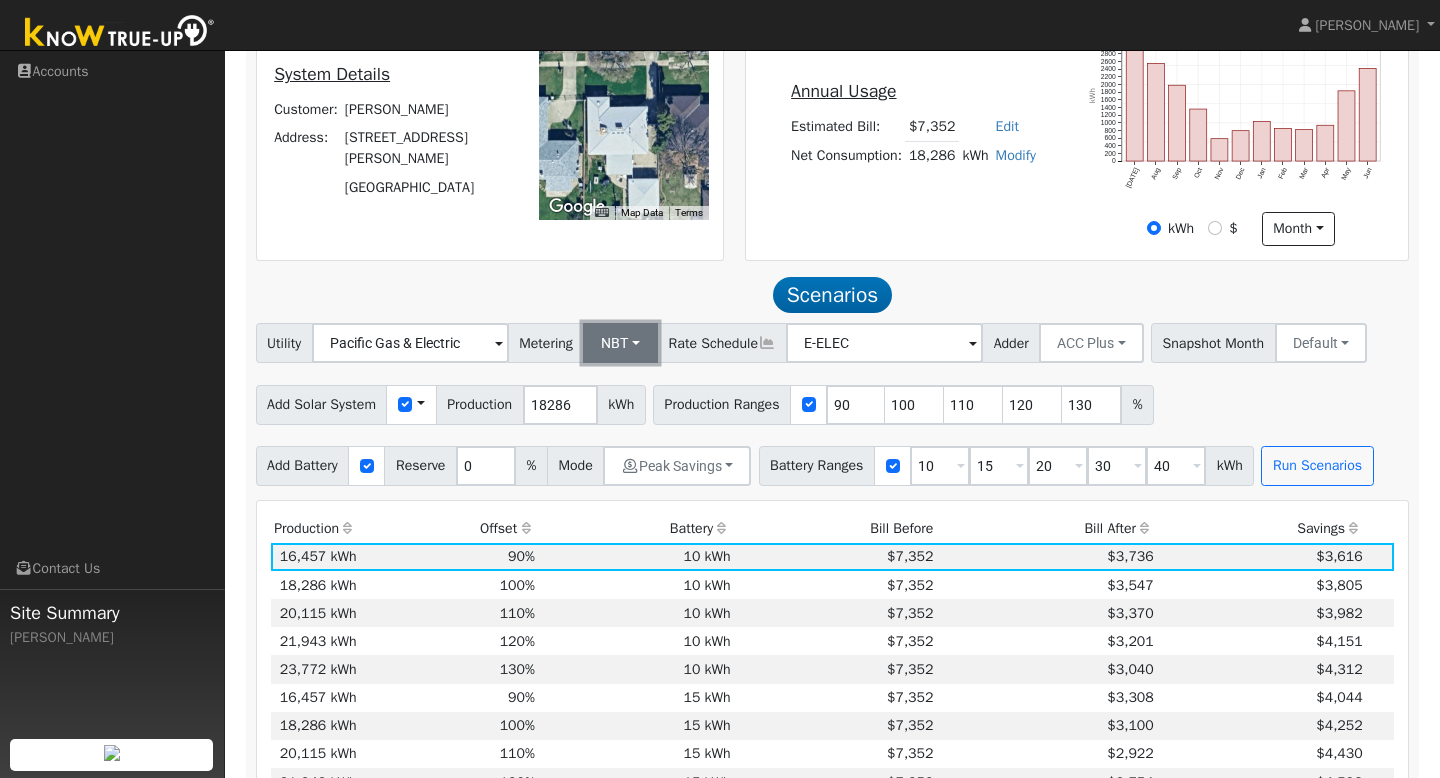 click on "NBT" at bounding box center (620, 343) 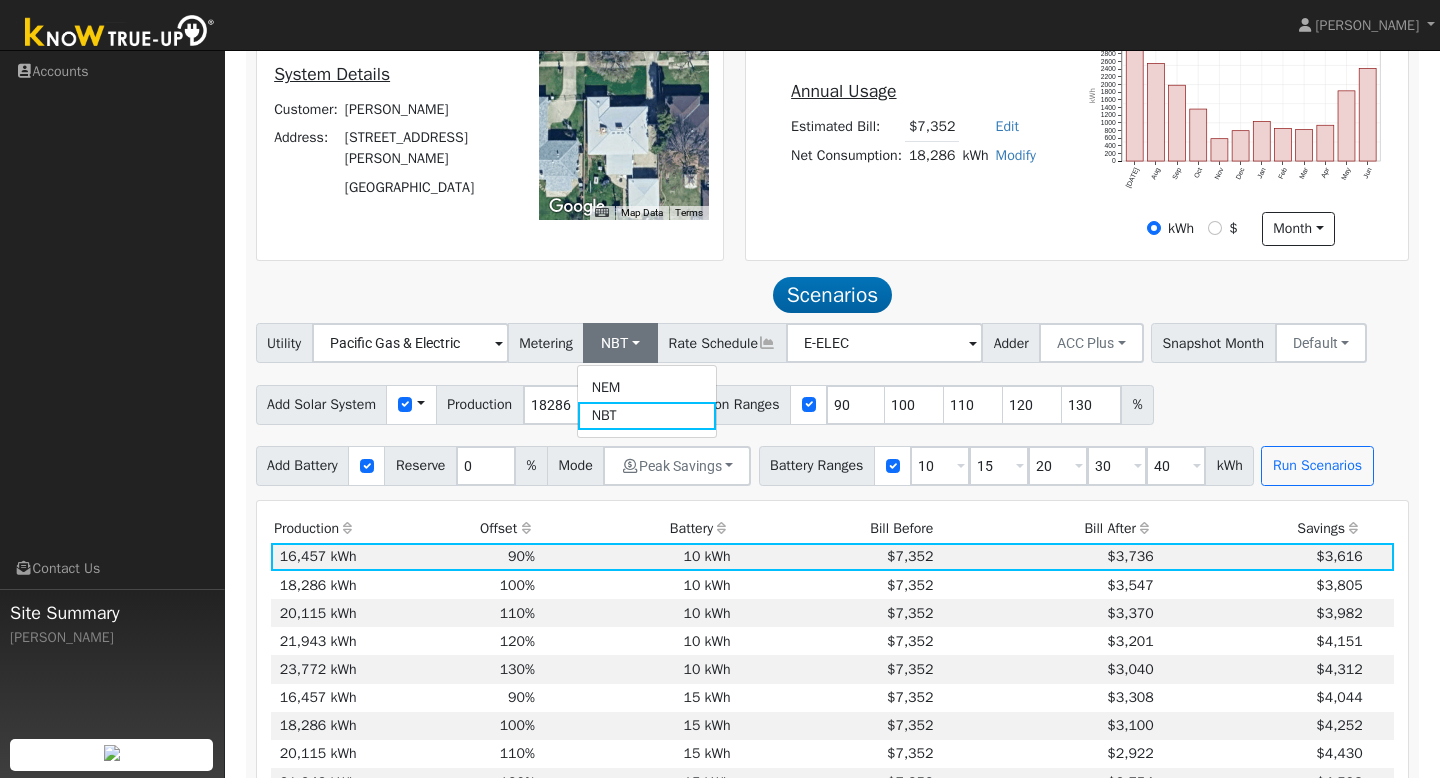 click on "Scenarios   Scenario" at bounding box center [833, 295] 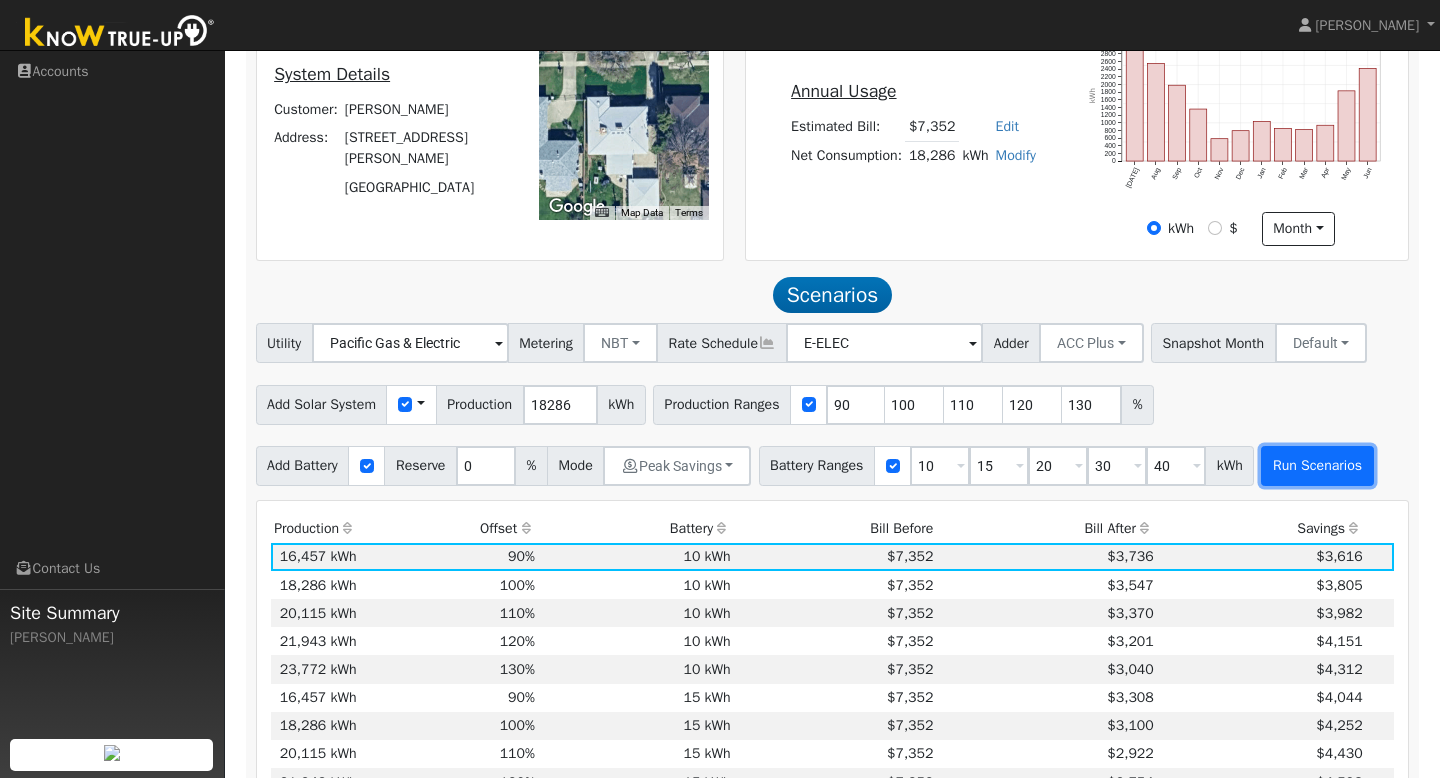 click on "Run Scenarios" at bounding box center [1317, 466] 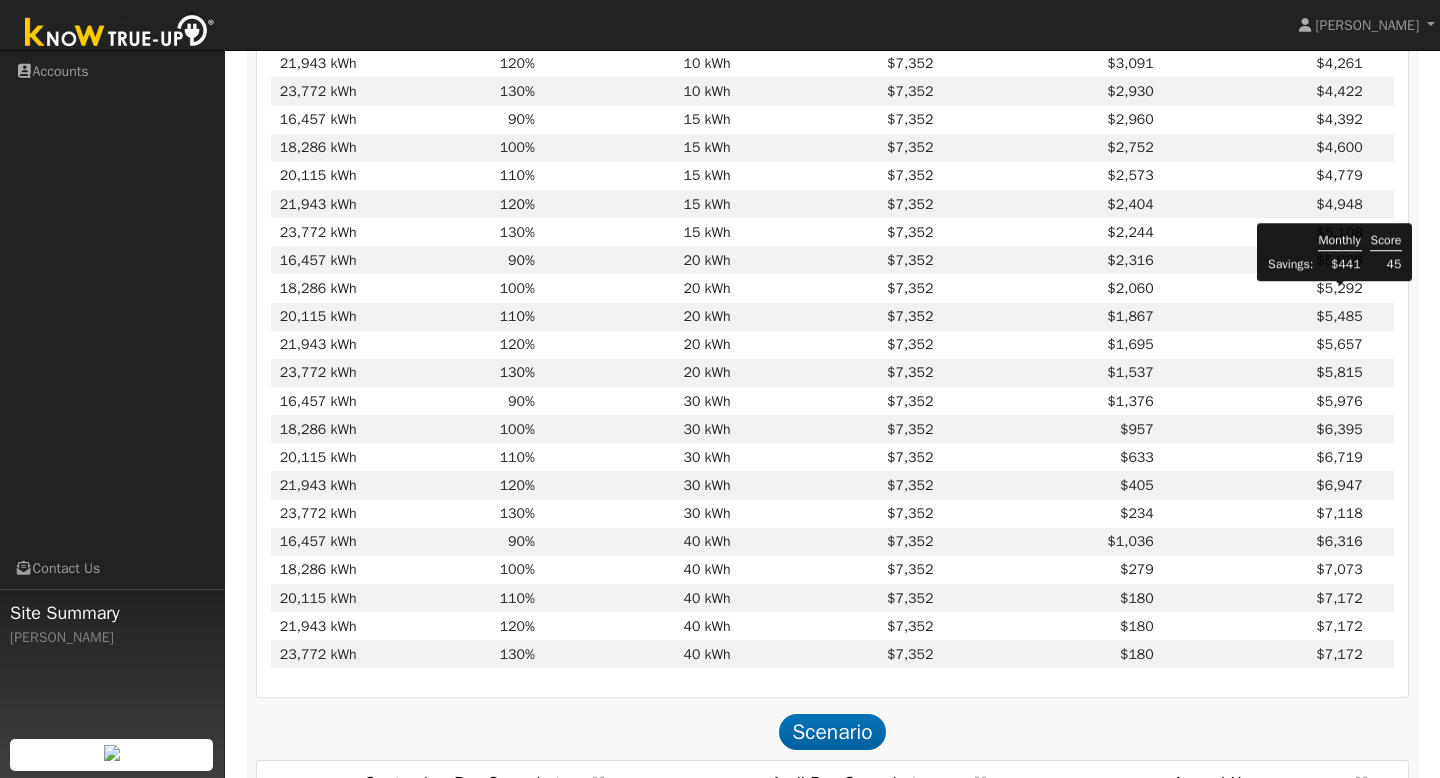 scroll, scrollTop: 1042, scrollLeft: 0, axis: vertical 